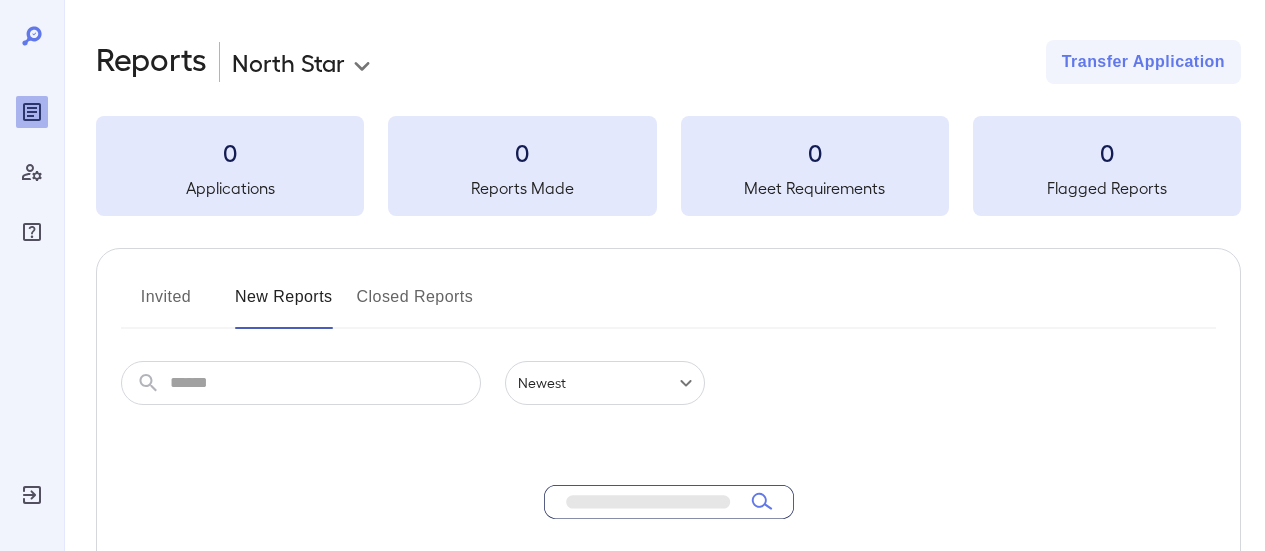 scroll, scrollTop: 0, scrollLeft: 0, axis: both 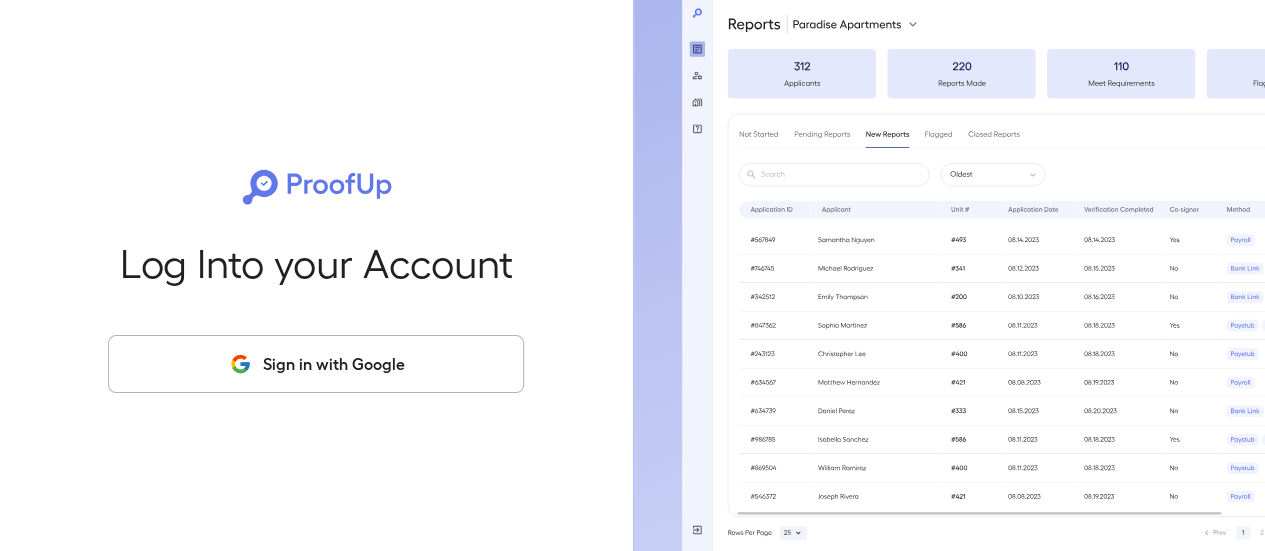click on "Sign in with Google" at bounding box center (316, 364) 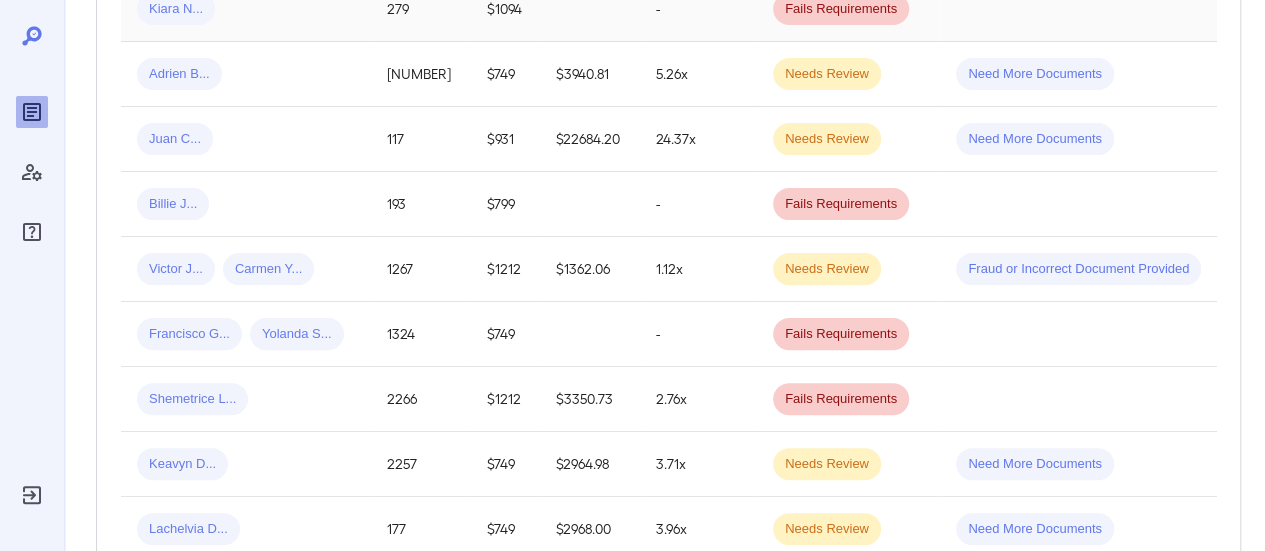 scroll, scrollTop: 600, scrollLeft: 0, axis: vertical 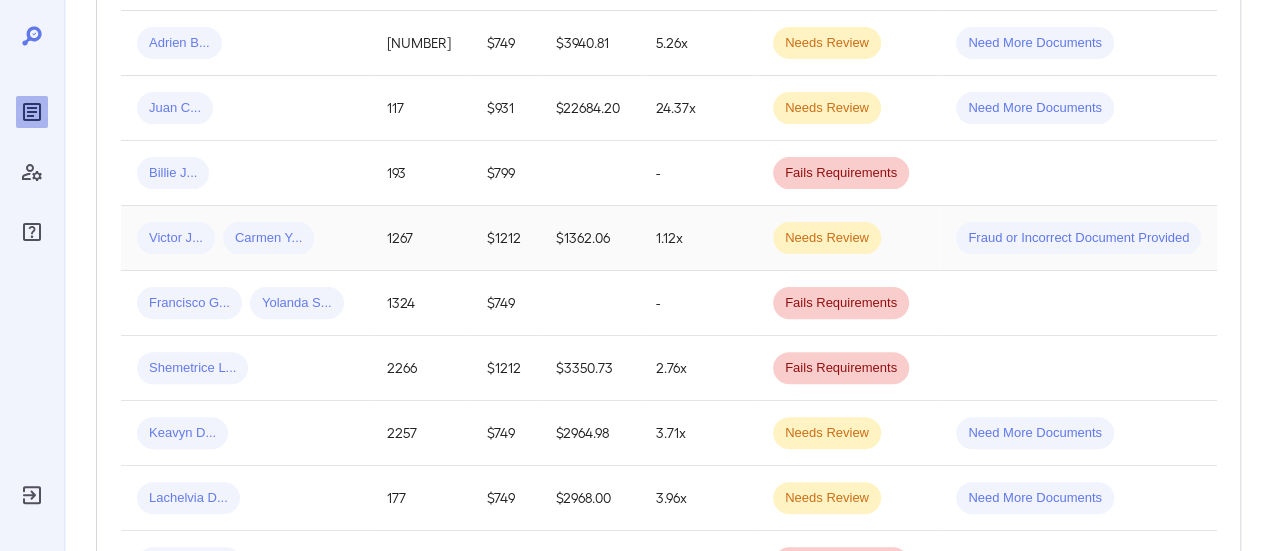click on "Victor J... Carmen Y..." at bounding box center (246, 238) 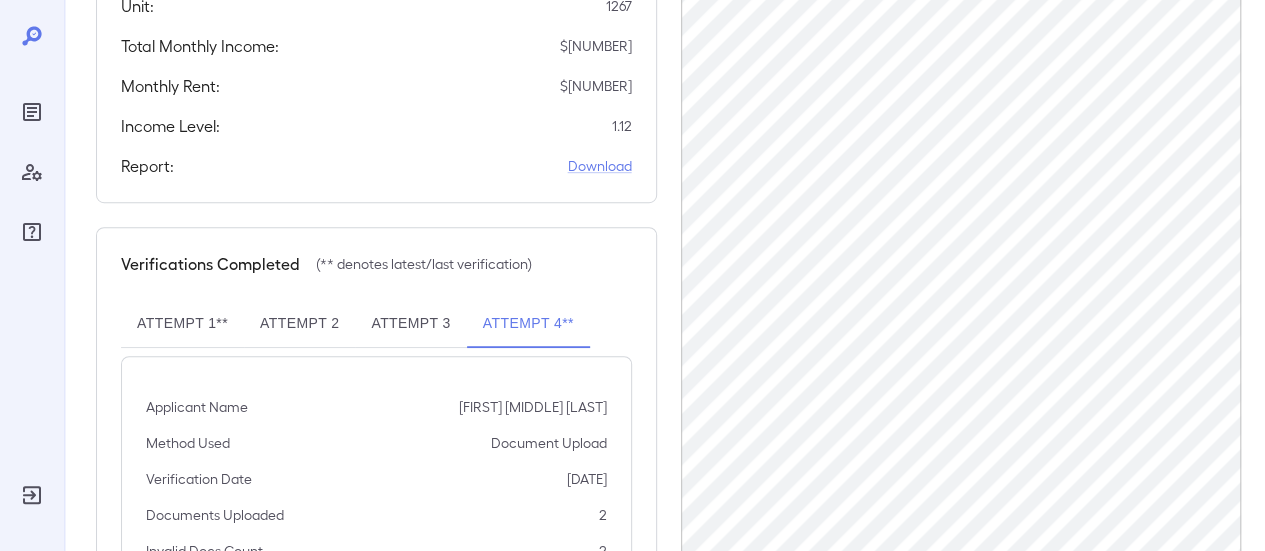 scroll, scrollTop: 446, scrollLeft: 0, axis: vertical 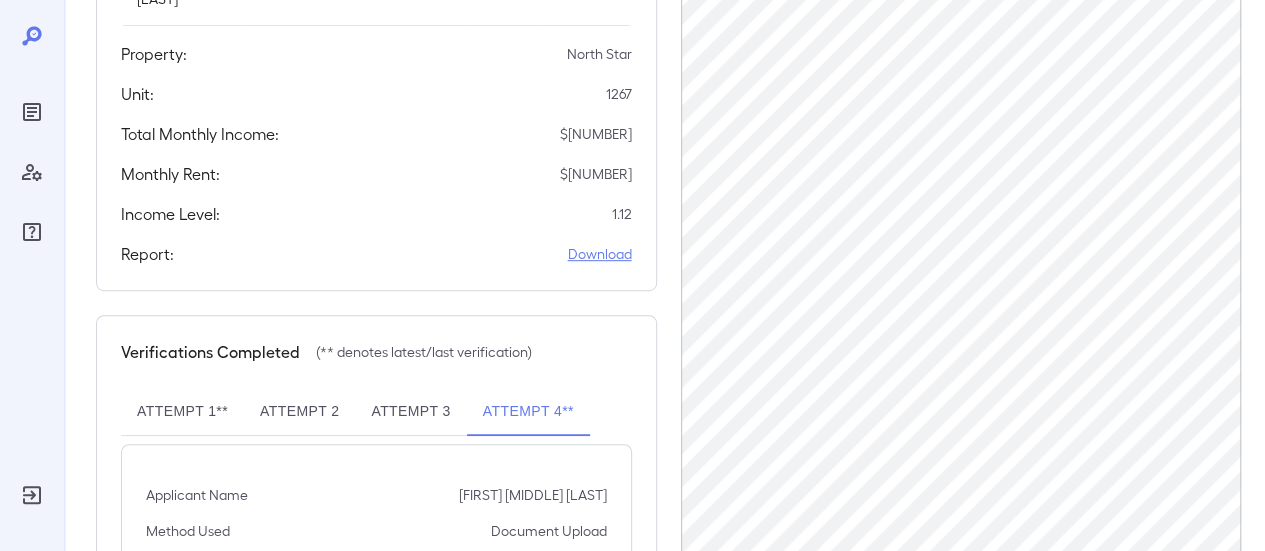 click on "Download" at bounding box center (600, 254) 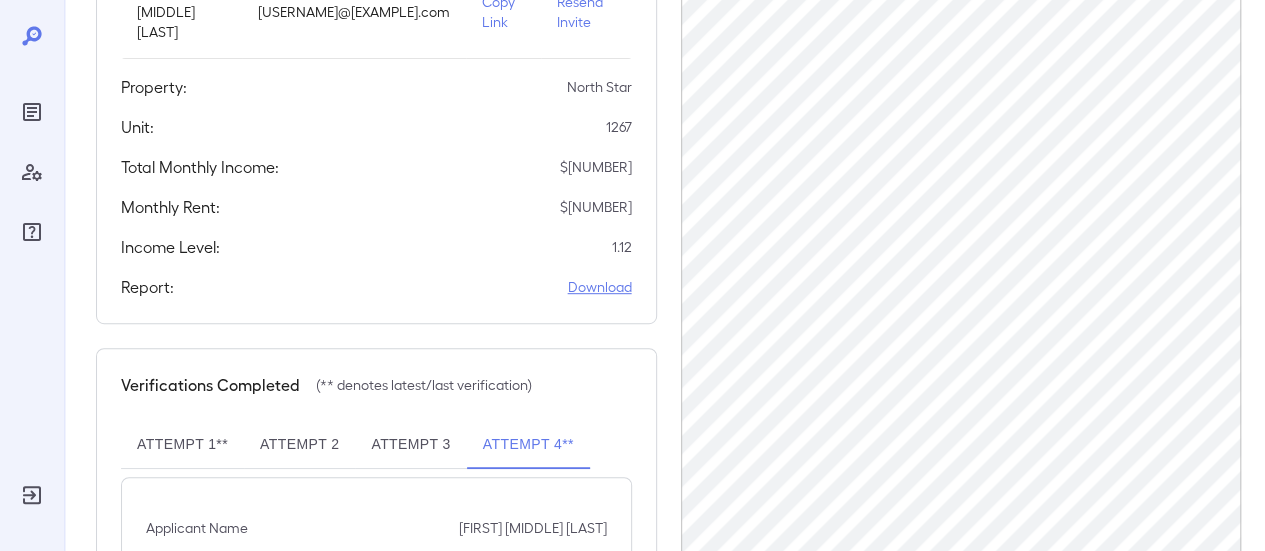 click on "Download" at bounding box center (600, 287) 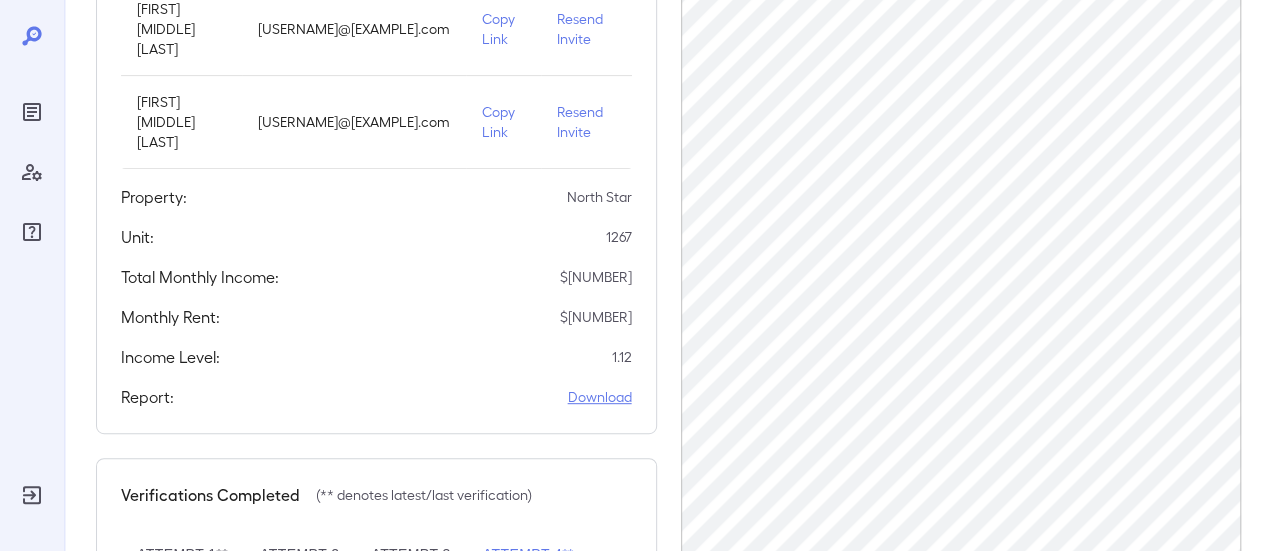 scroll, scrollTop: 213, scrollLeft: 0, axis: vertical 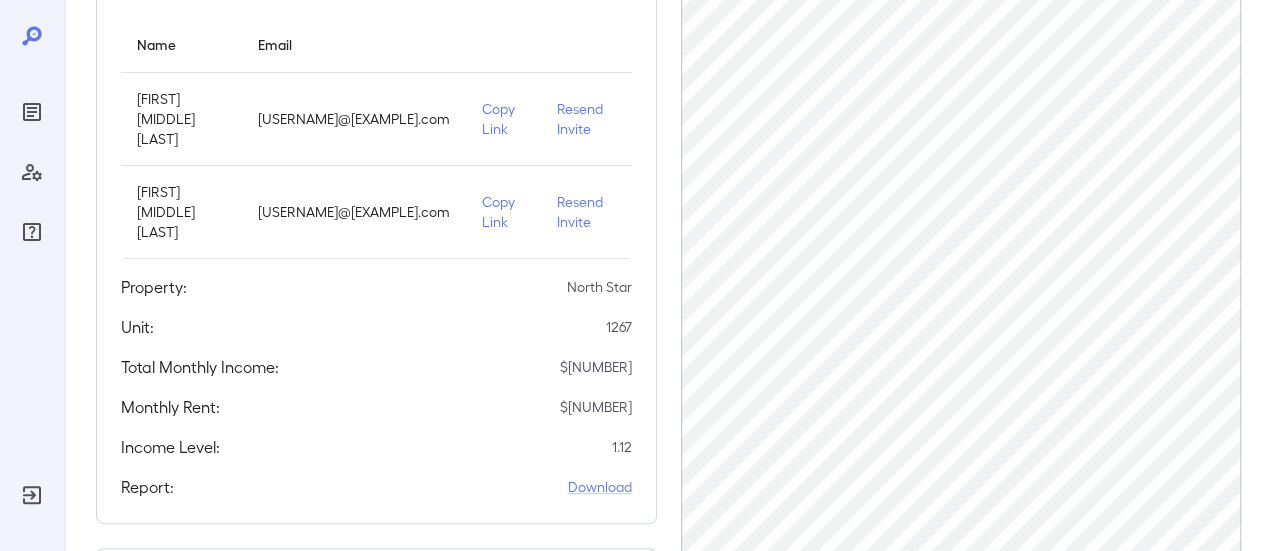 click on "Resend Invite" at bounding box center (586, 119) 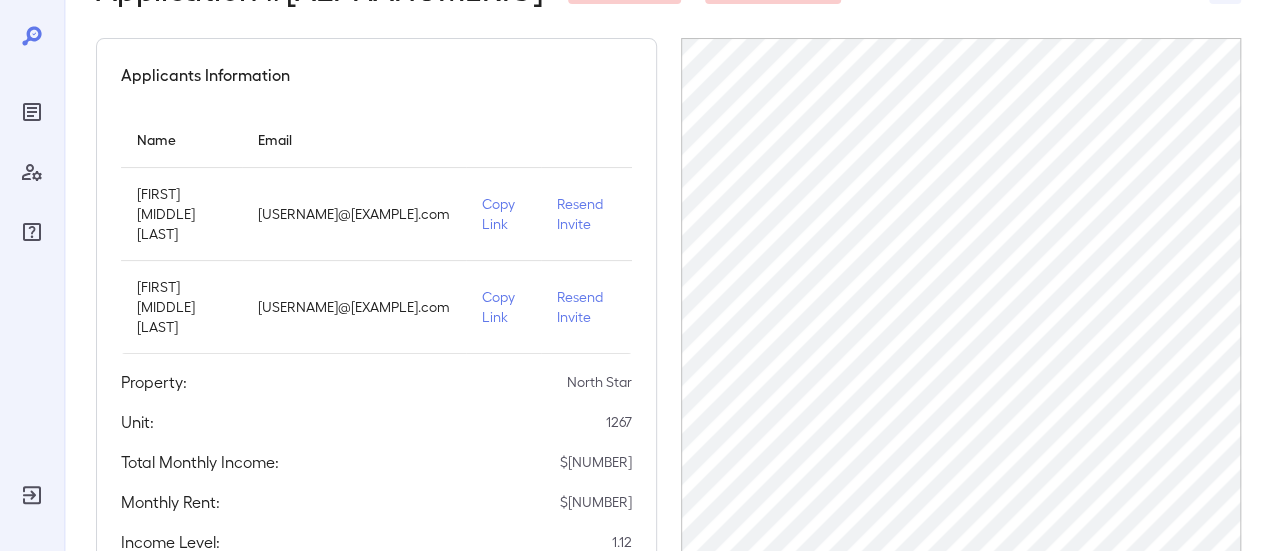 scroll, scrollTop: 0, scrollLeft: 0, axis: both 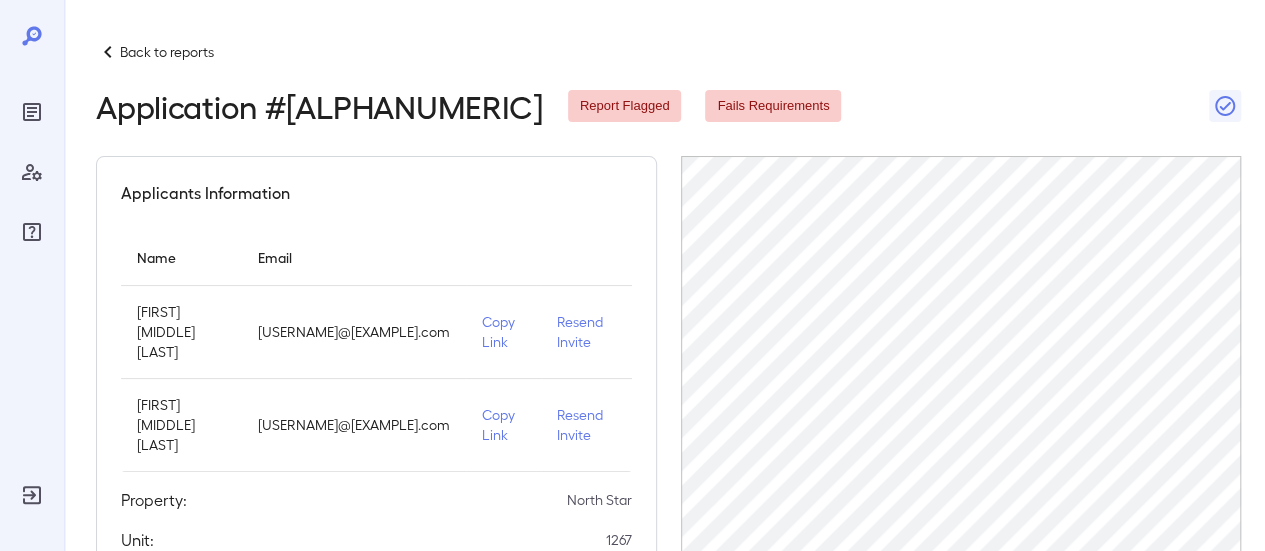 click on "Back to reports" at bounding box center (167, 52) 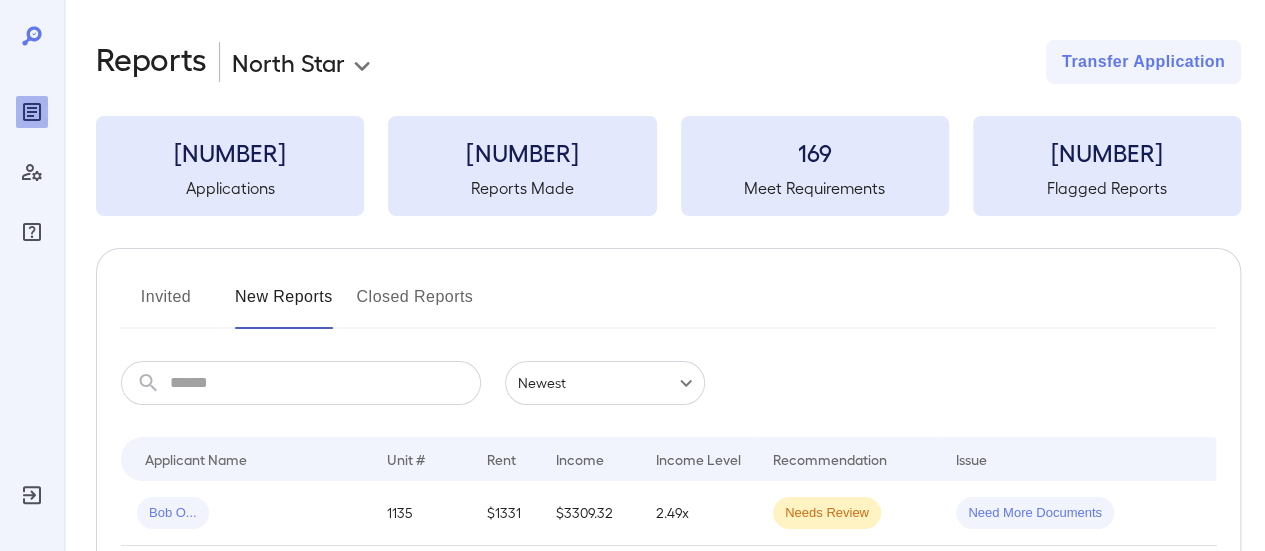 click at bounding box center [325, 383] 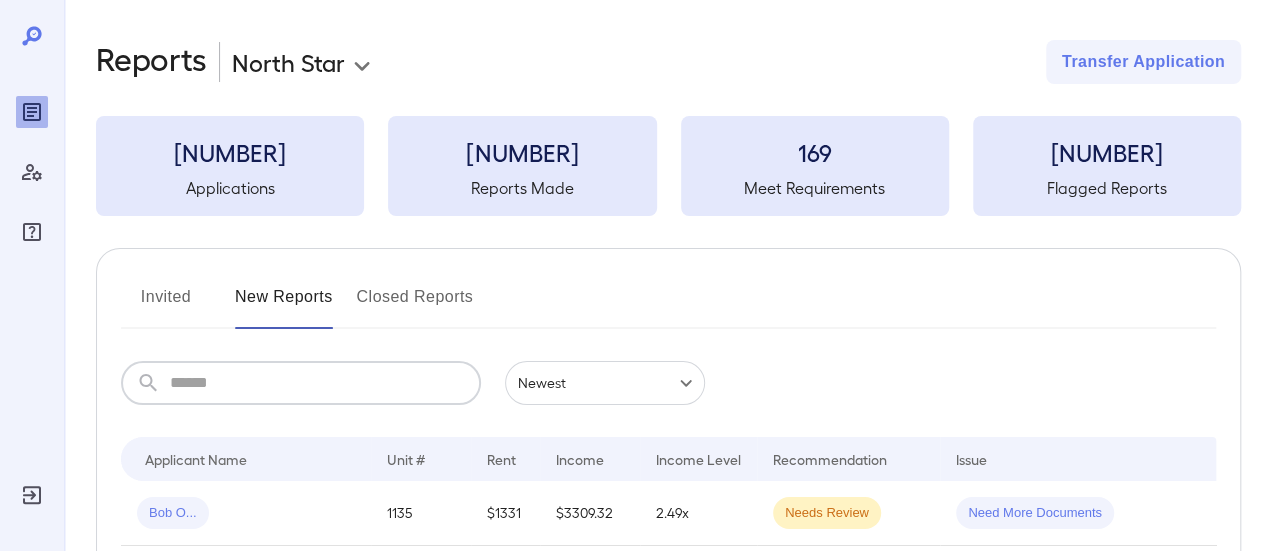 click at bounding box center (325, 383) 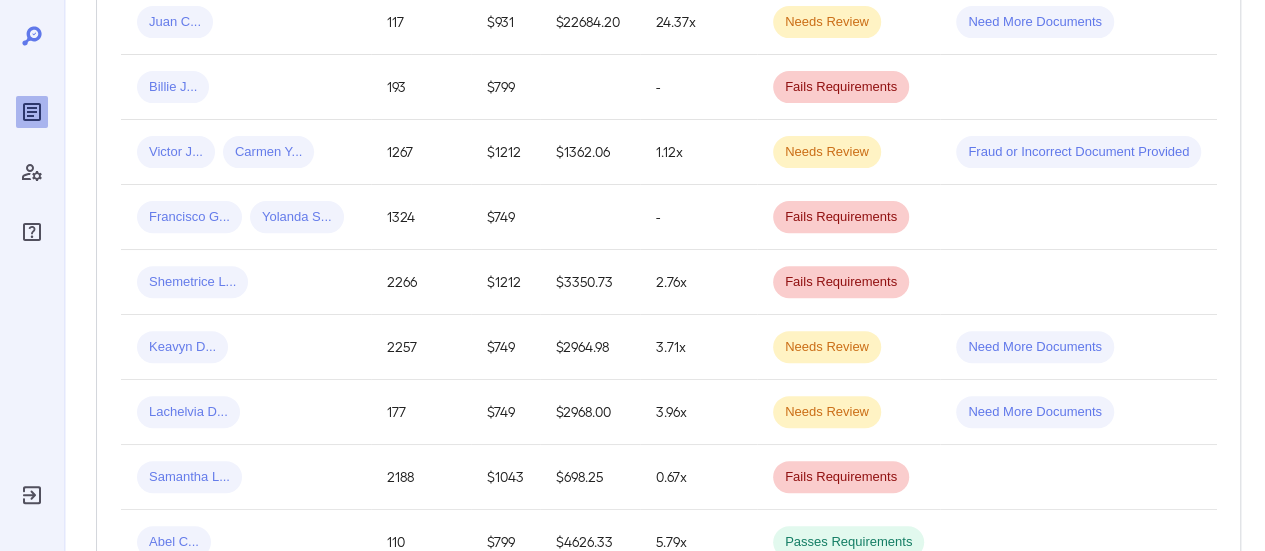 scroll, scrollTop: 700, scrollLeft: 0, axis: vertical 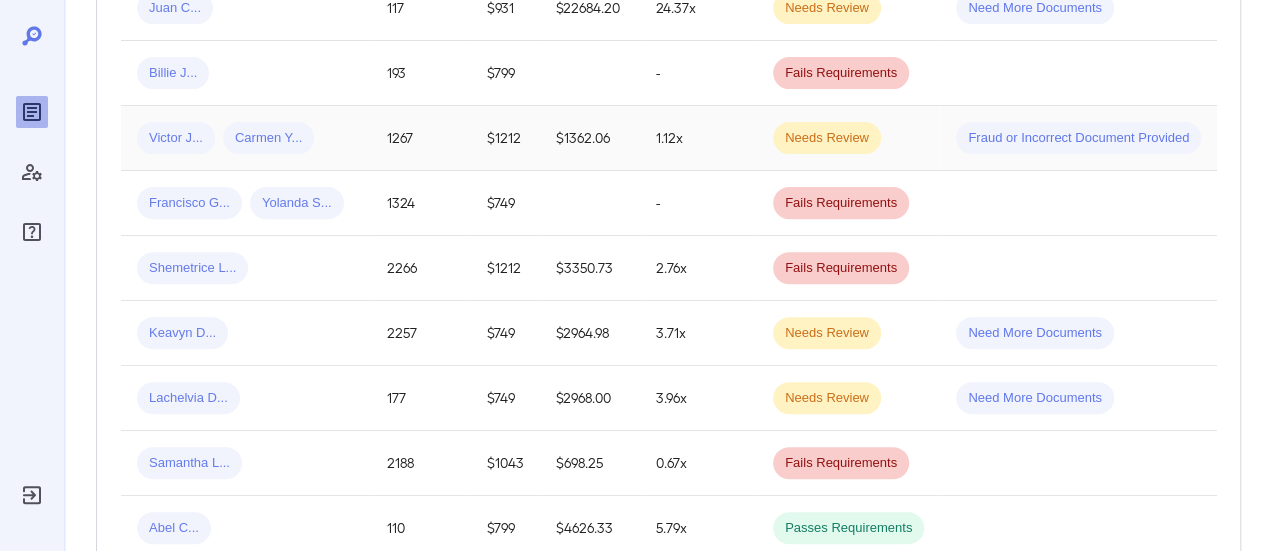 click on "Victor J... Carmen Y..." at bounding box center [246, 138] 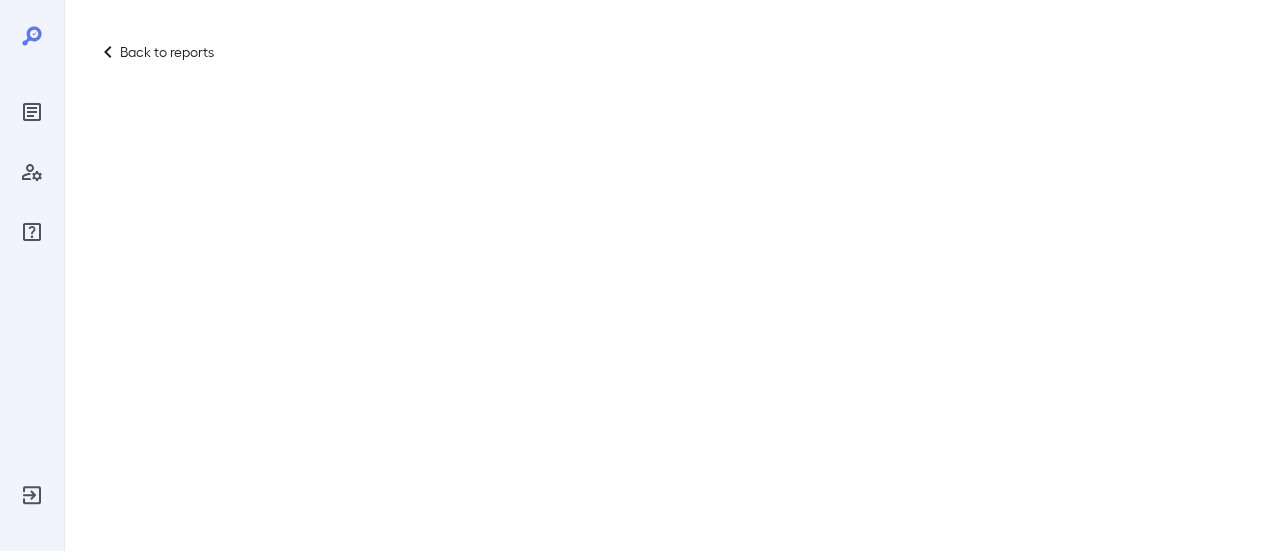 scroll, scrollTop: 0, scrollLeft: 0, axis: both 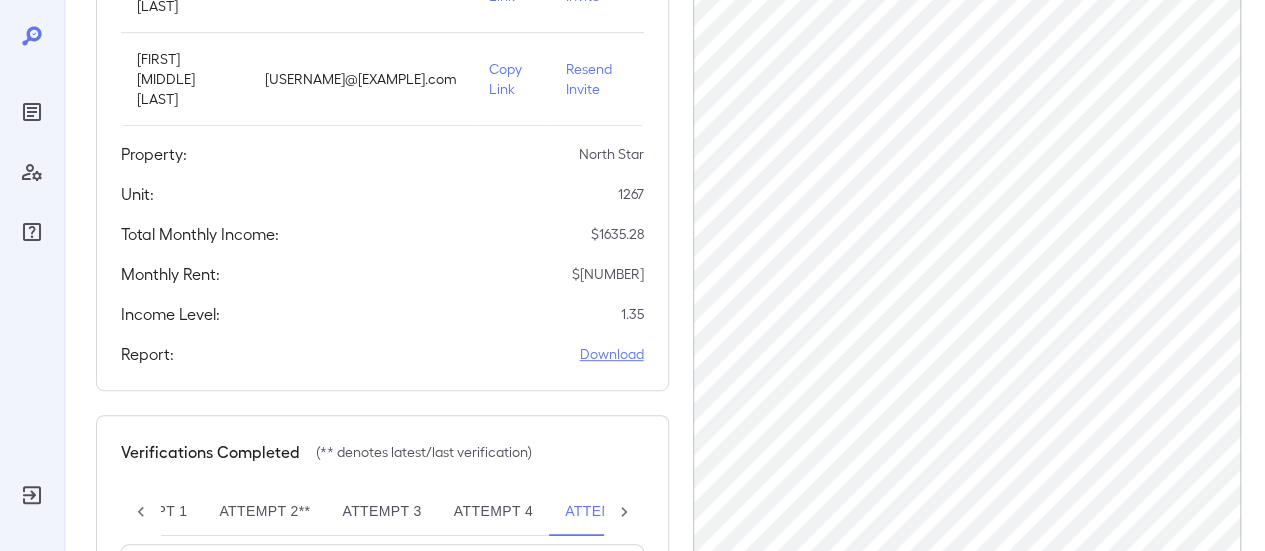 click on "Download" at bounding box center (612, 354) 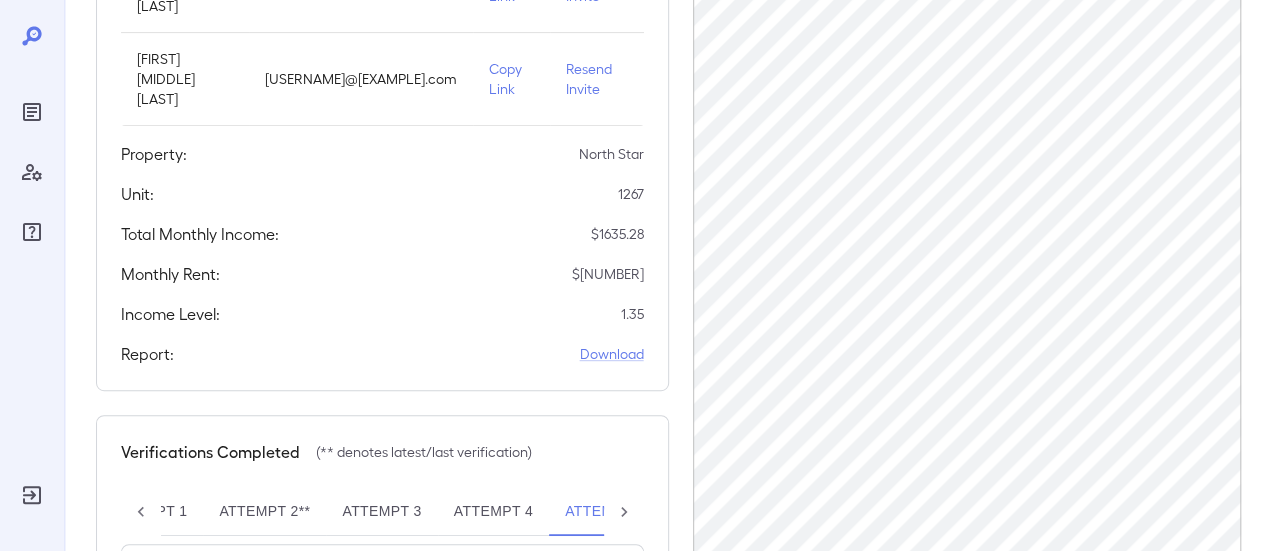 click on "Resend Invite" at bounding box center [597, 79] 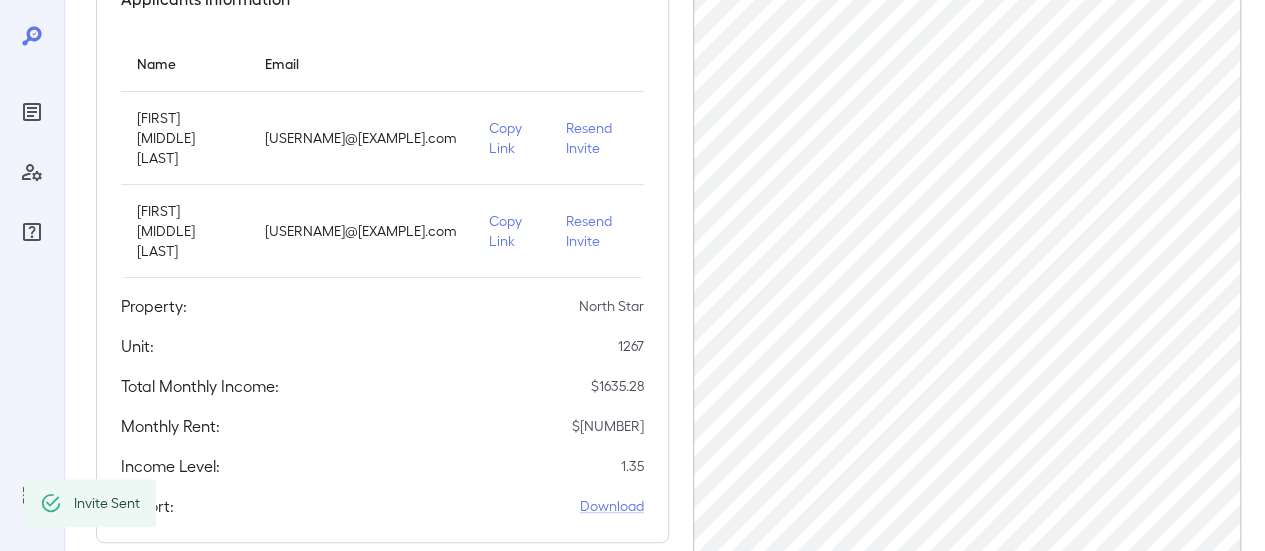 scroll, scrollTop: 46, scrollLeft: 0, axis: vertical 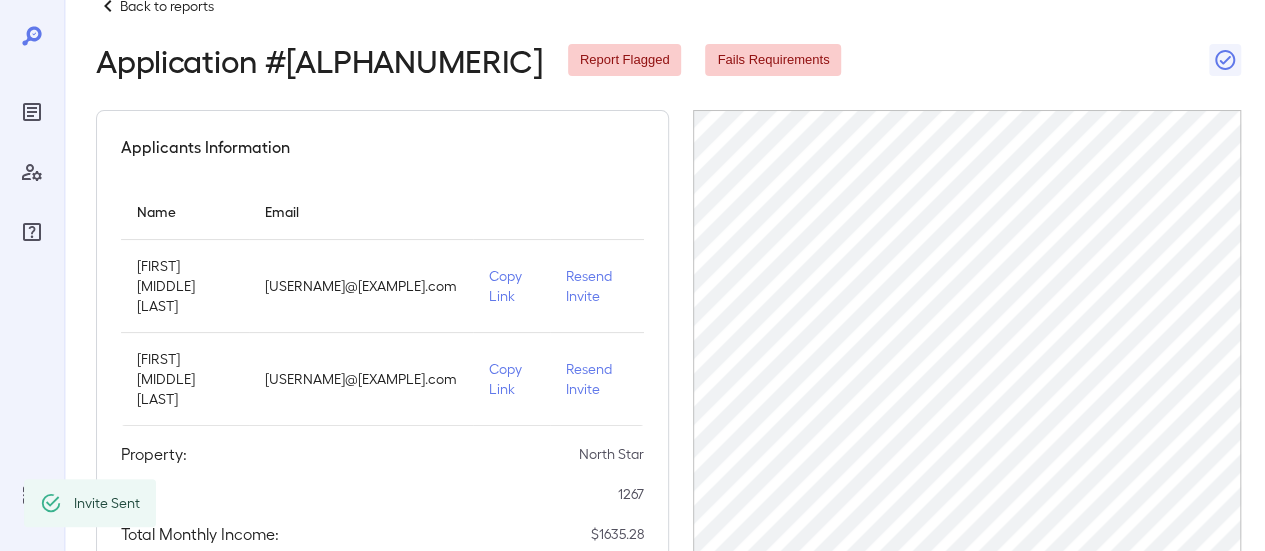click on "Resend Invite" at bounding box center [597, 286] 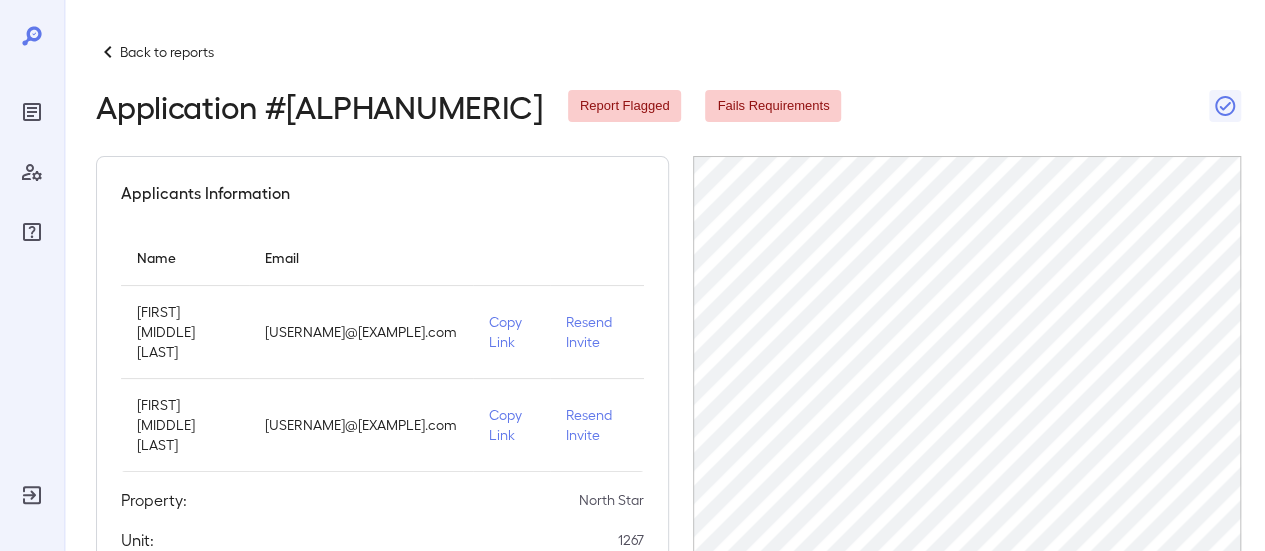 click on "Back to reports" at bounding box center (167, 52) 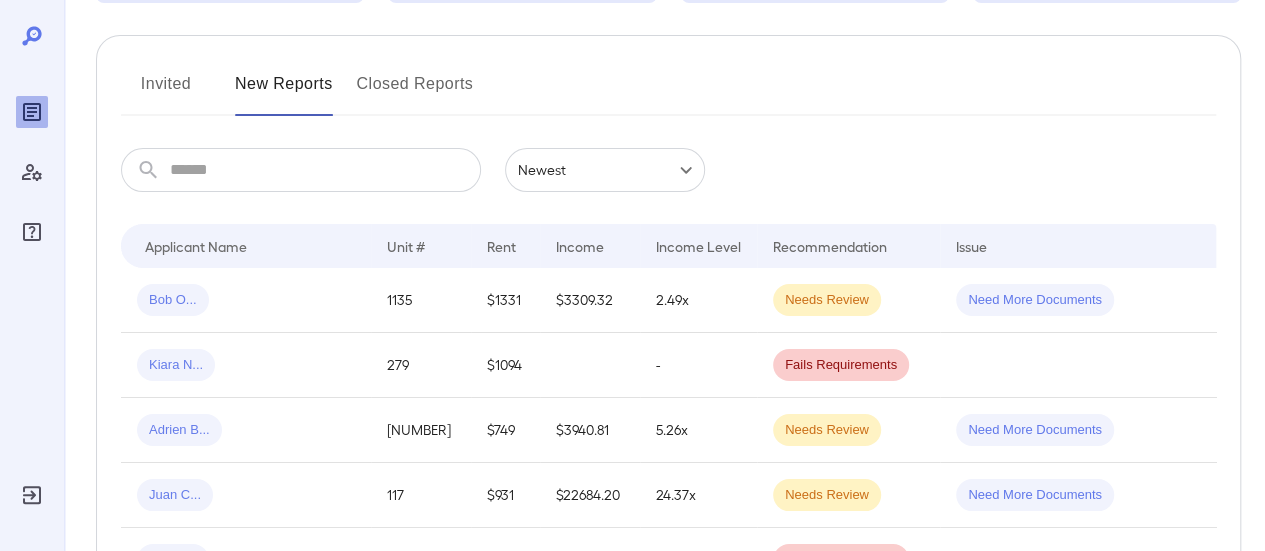 scroll, scrollTop: 300, scrollLeft: 0, axis: vertical 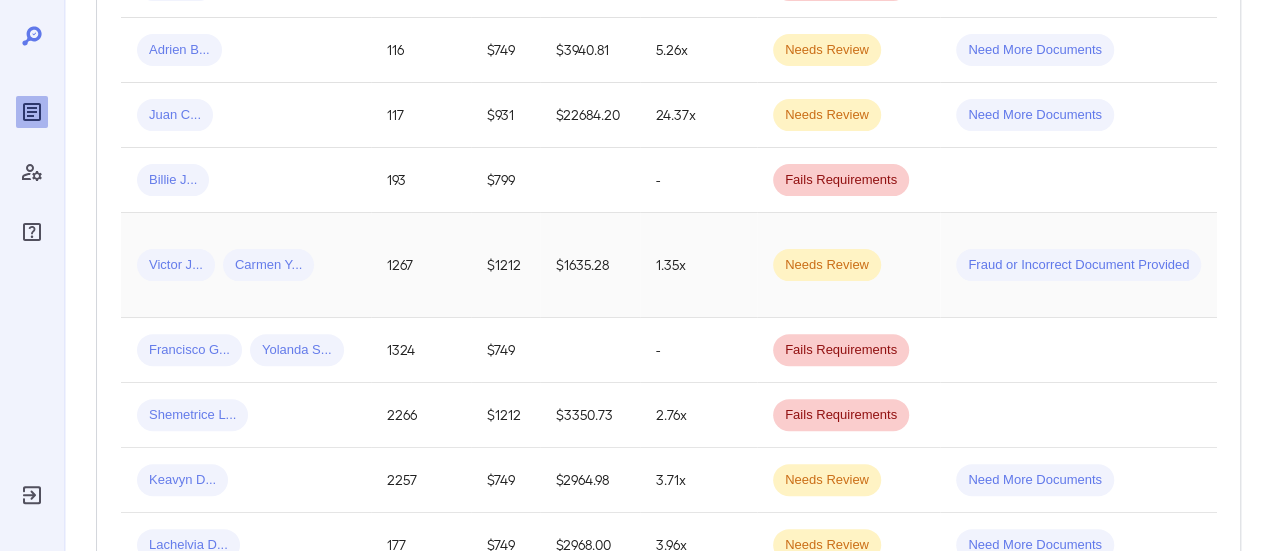 click on "Carmen Y..." at bounding box center [268, 265] 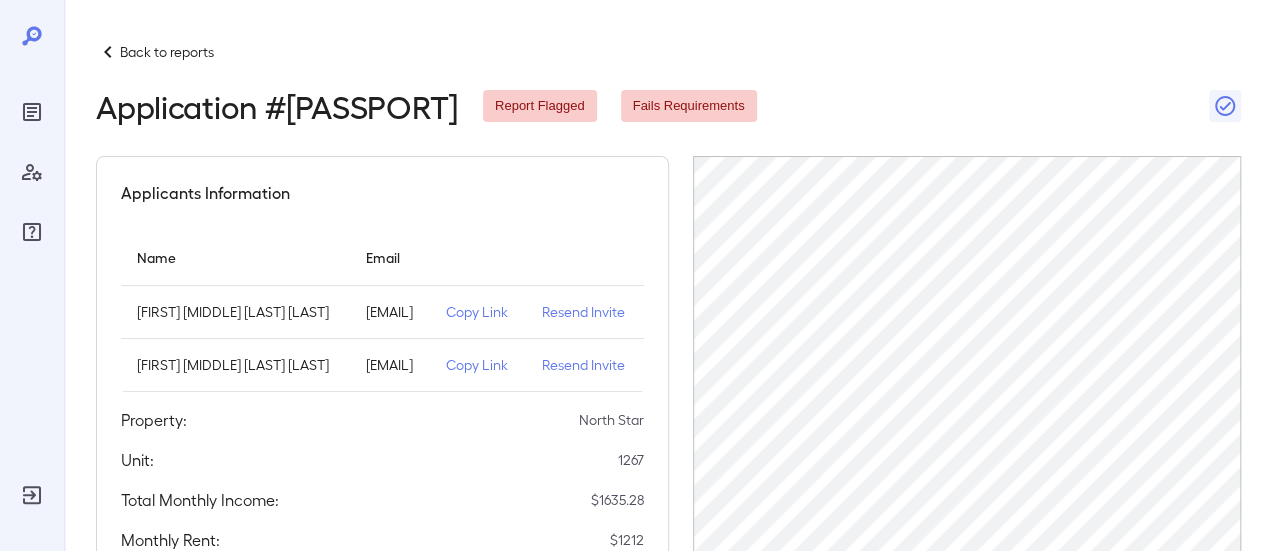 scroll, scrollTop: 0, scrollLeft: 168, axis: horizontal 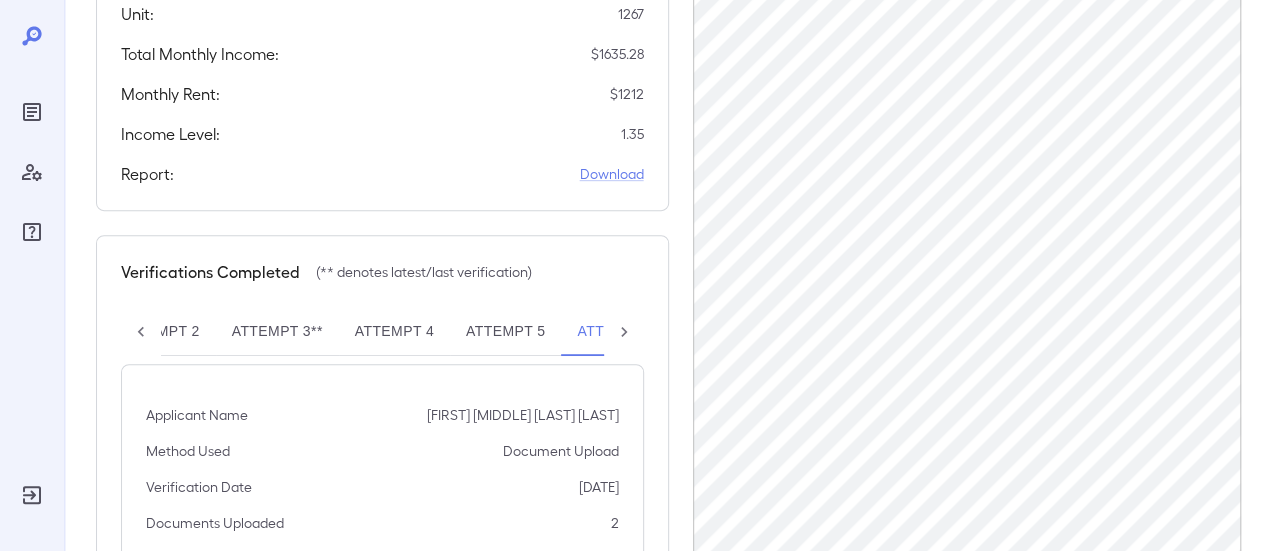 click at bounding box center (624, 332) 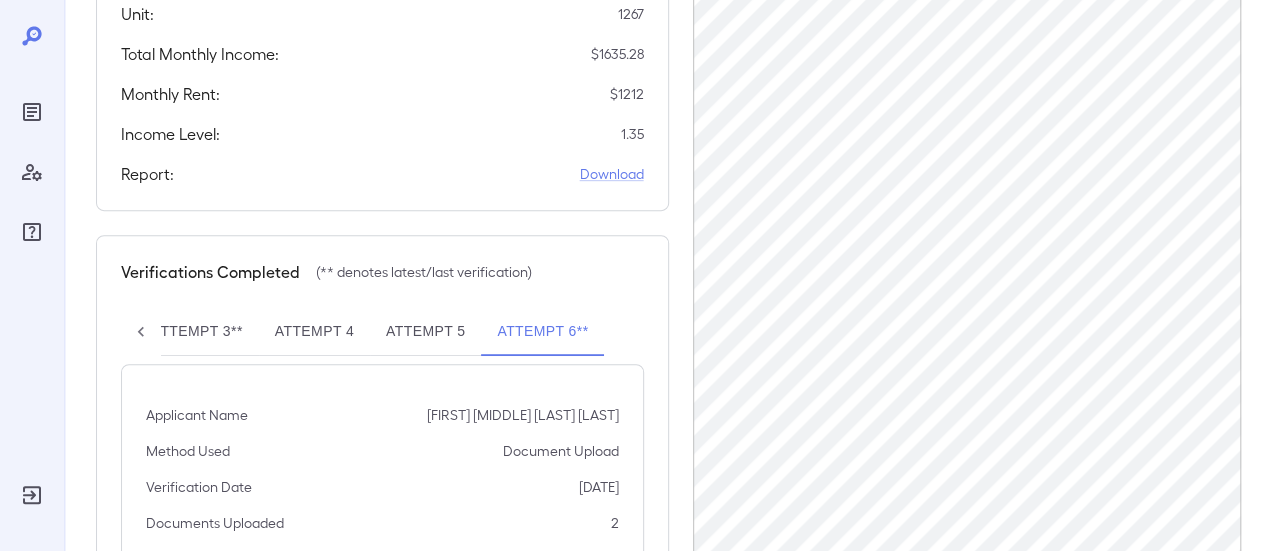 click on "Attempt 6**" at bounding box center [542, 332] 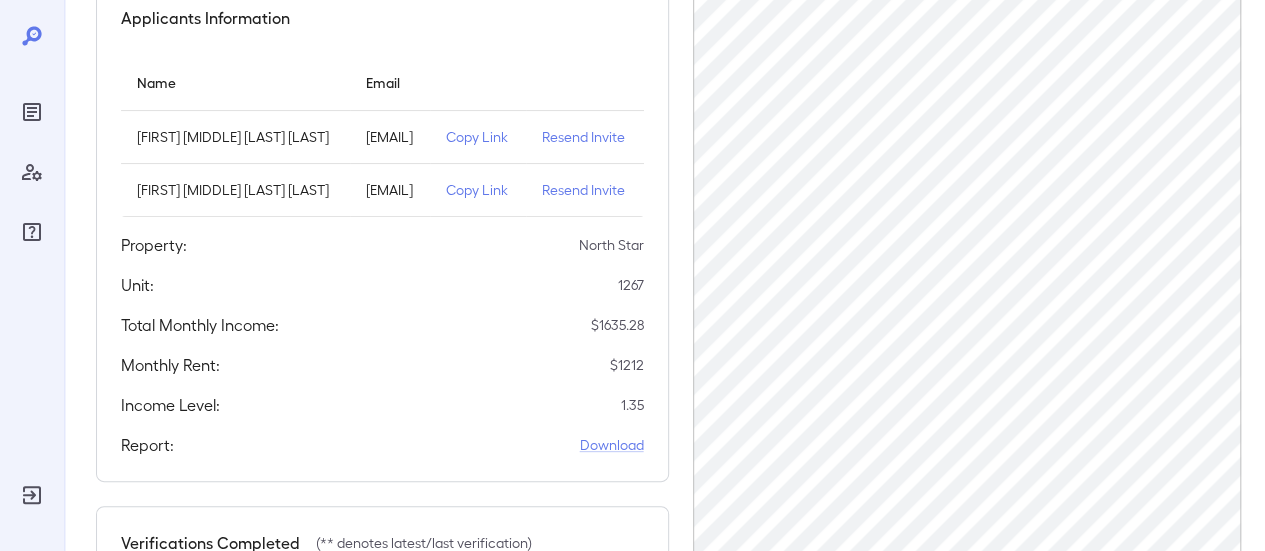 scroll, scrollTop: 146, scrollLeft: 0, axis: vertical 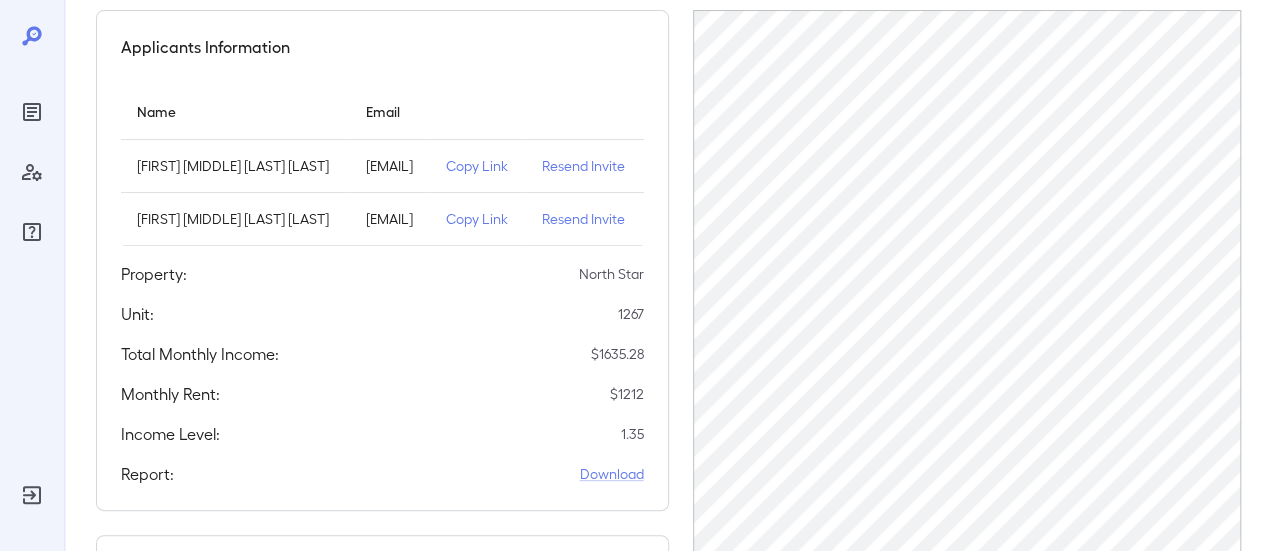 click on "Victor Joel Leon Olarte" at bounding box center [235, 166] 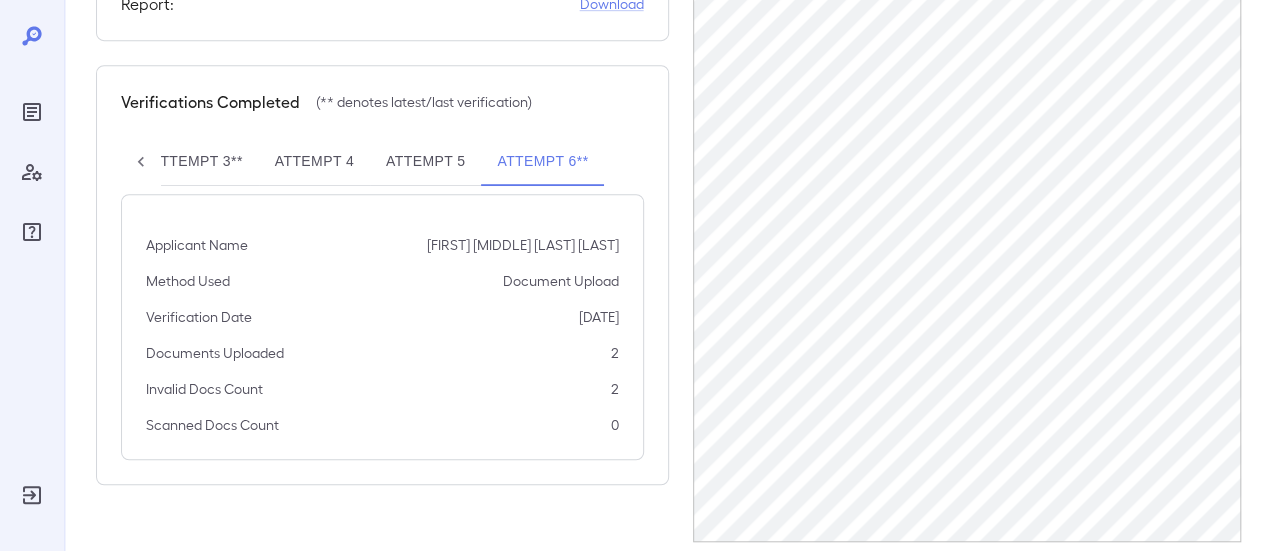 scroll, scrollTop: 646, scrollLeft: 0, axis: vertical 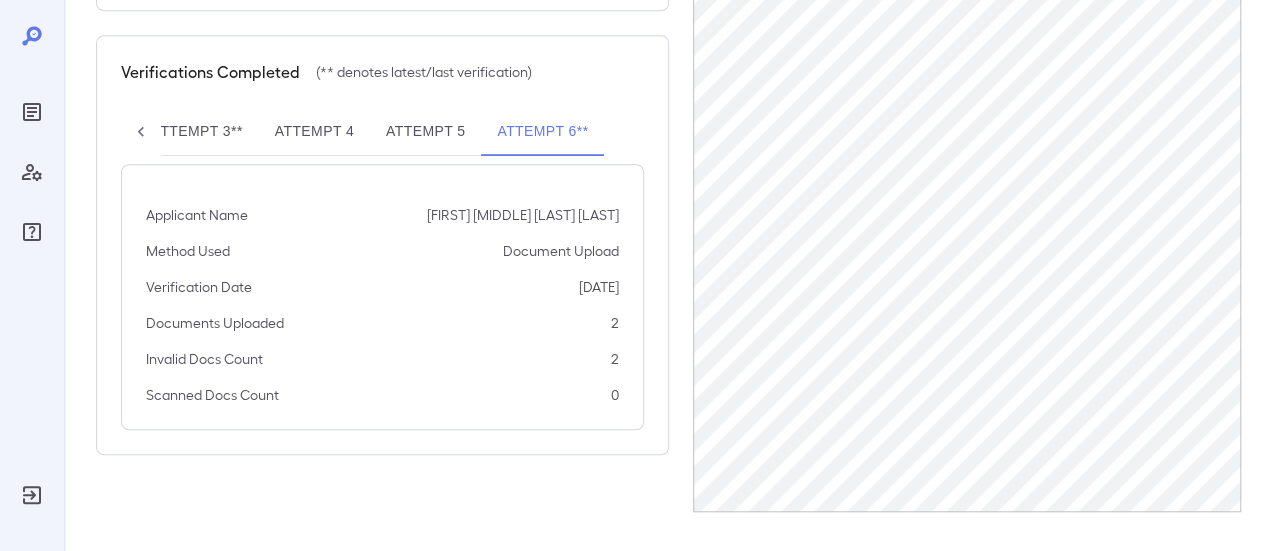 click 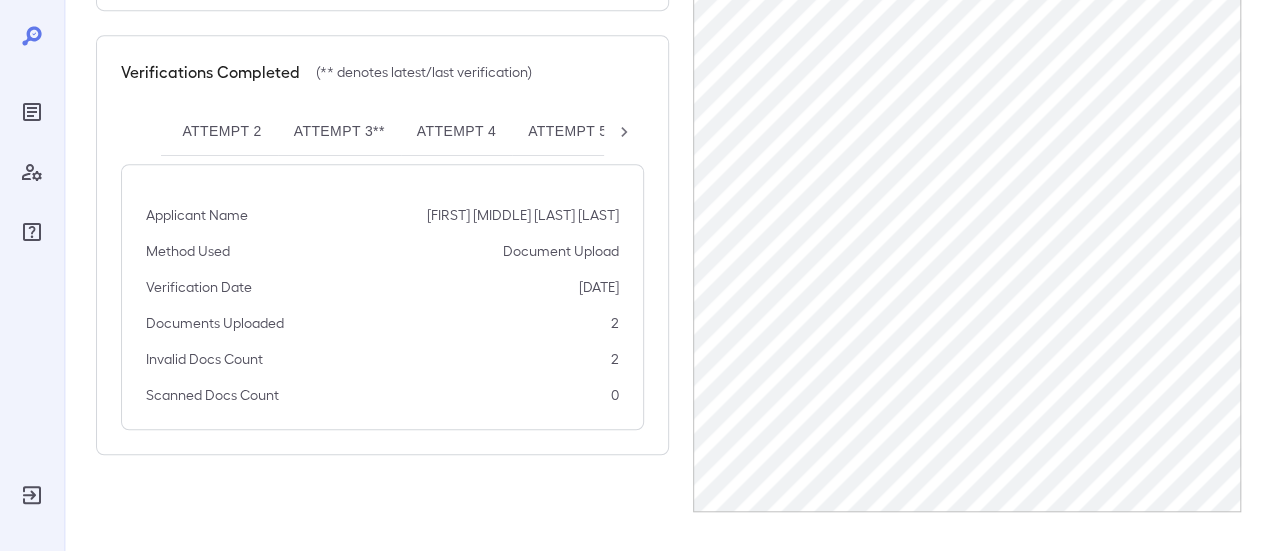 scroll, scrollTop: 0, scrollLeft: 0, axis: both 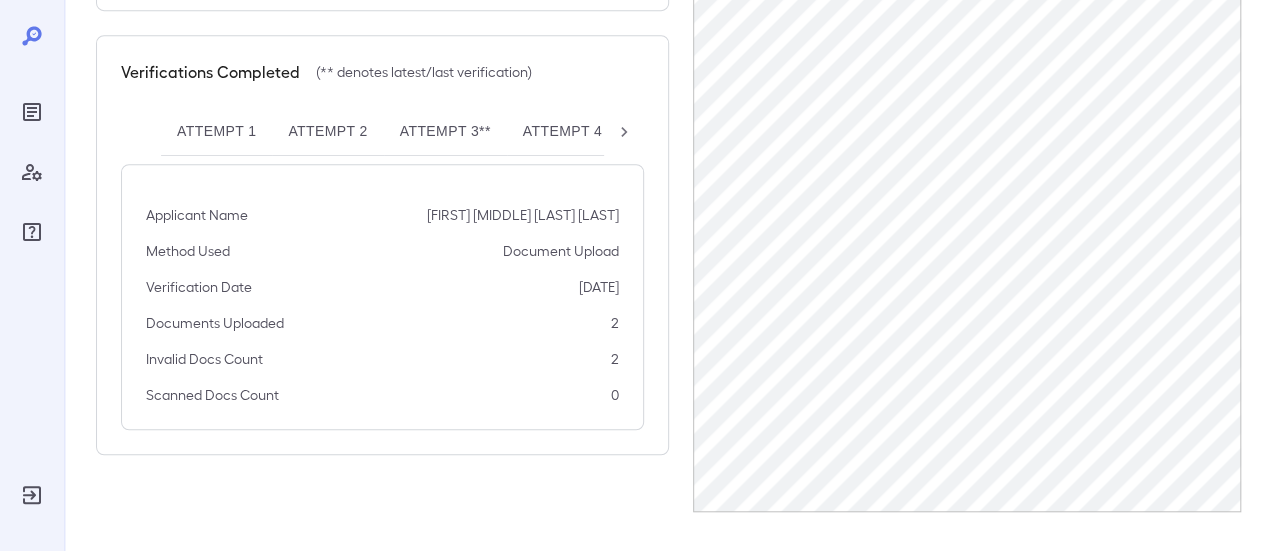 click on "Attempt 1" at bounding box center [216, 132] 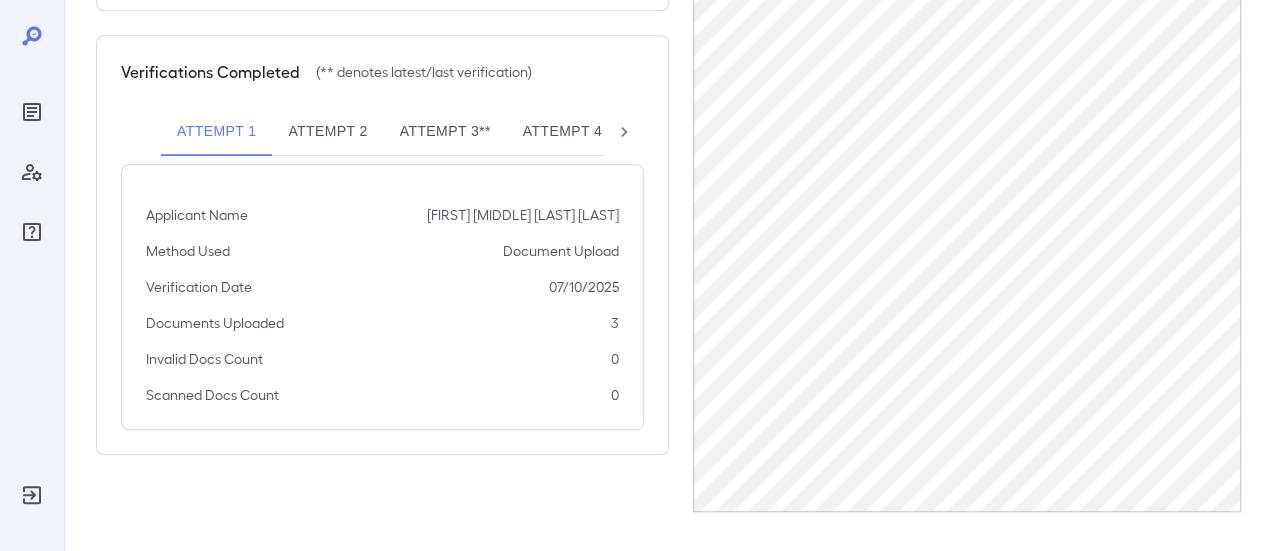 click on "Download" at bounding box center [612, -26] 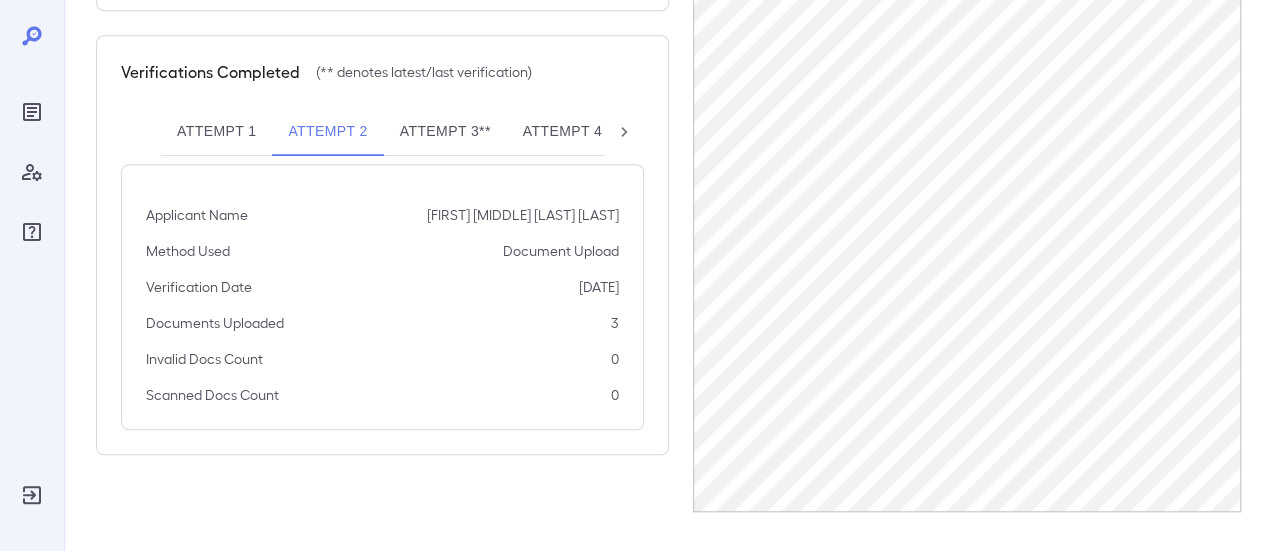 click on "Attempt 3**" at bounding box center [445, 132] 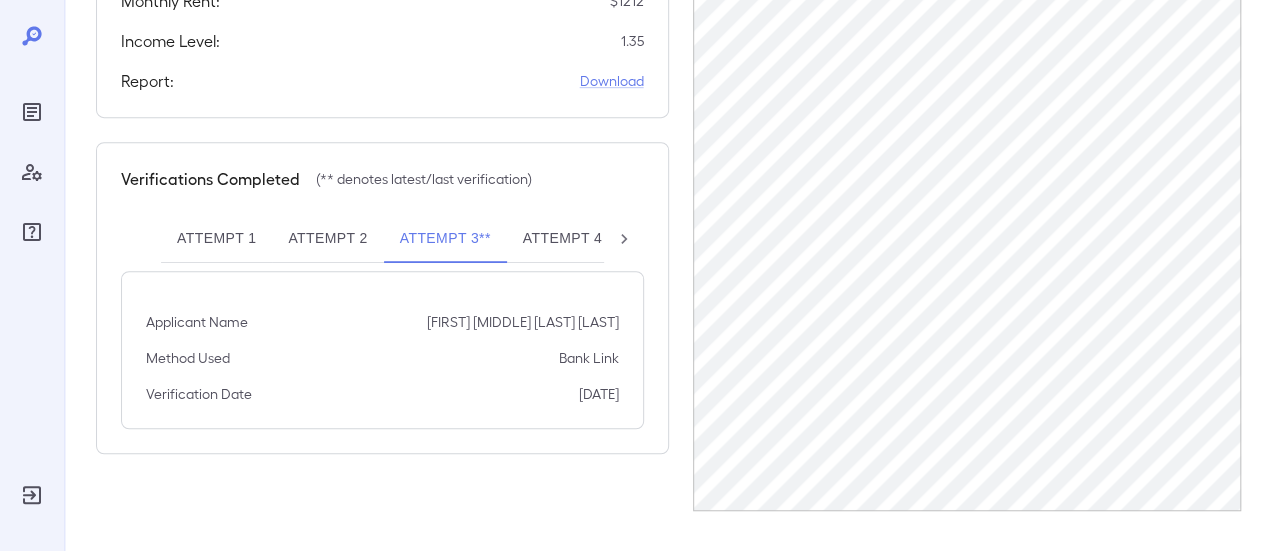 scroll, scrollTop: 538, scrollLeft: 0, axis: vertical 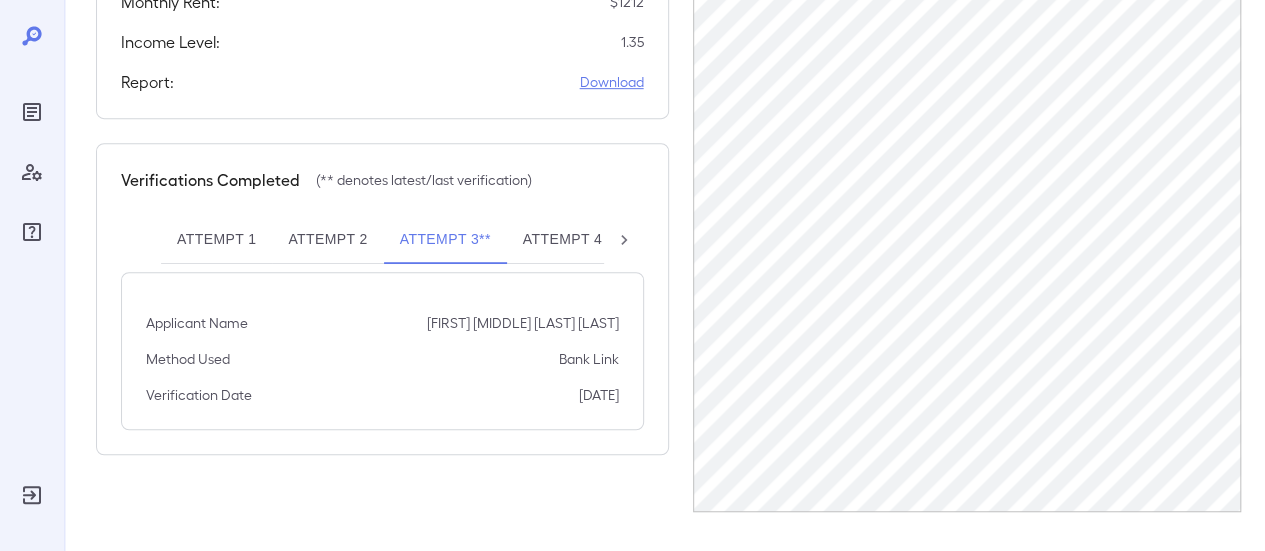 click on "Download" at bounding box center (612, 82) 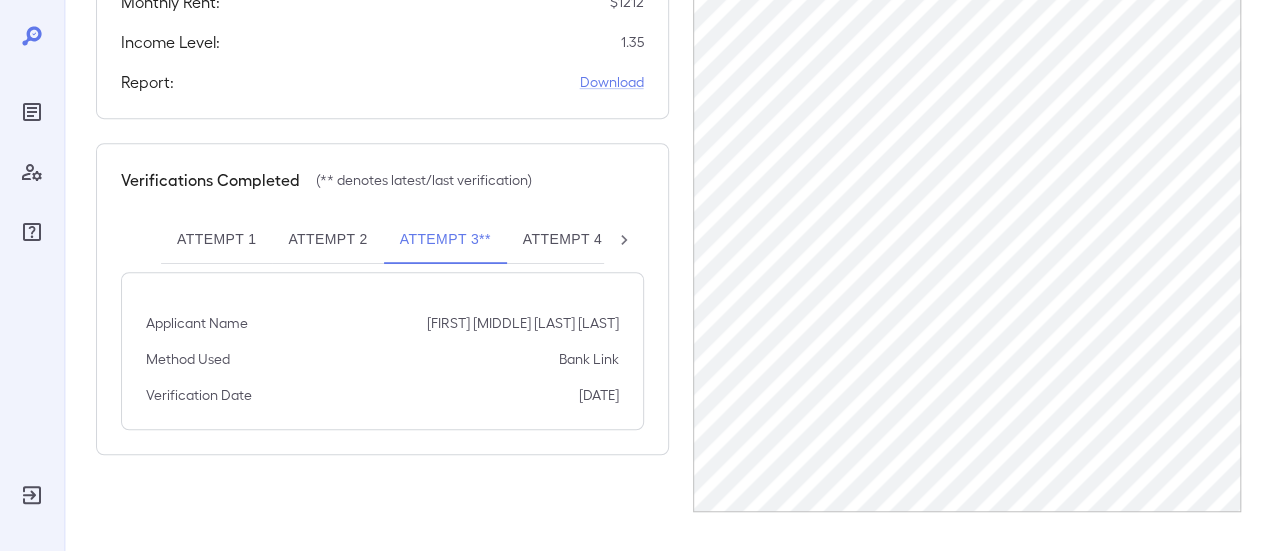 click on "Attempt 4" at bounding box center (562, 240) 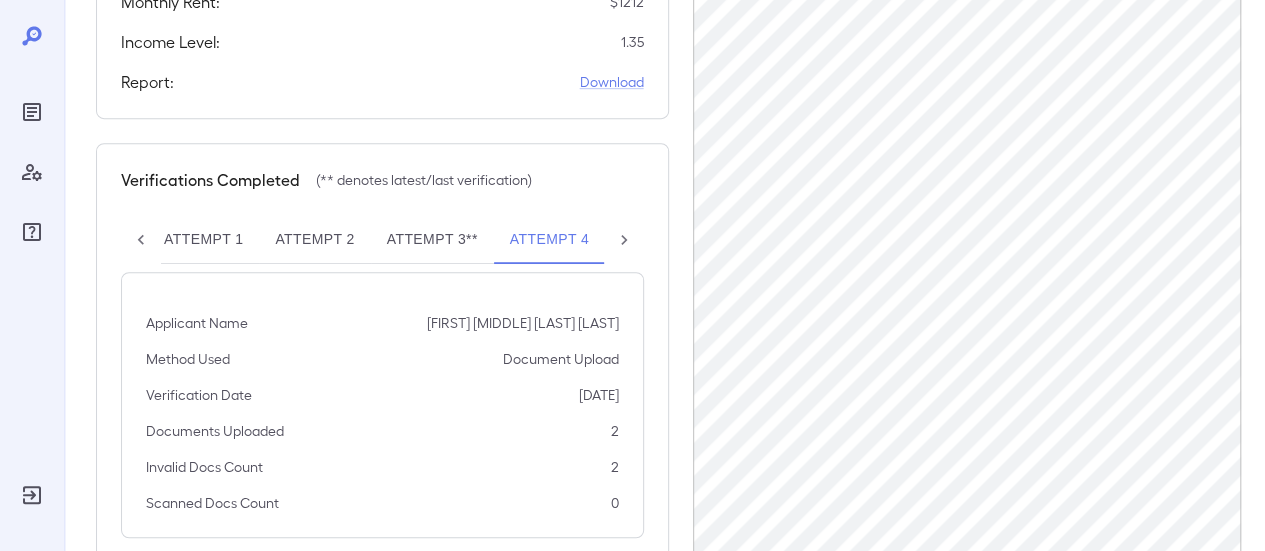 scroll, scrollTop: 0, scrollLeft: 14, axis: horizontal 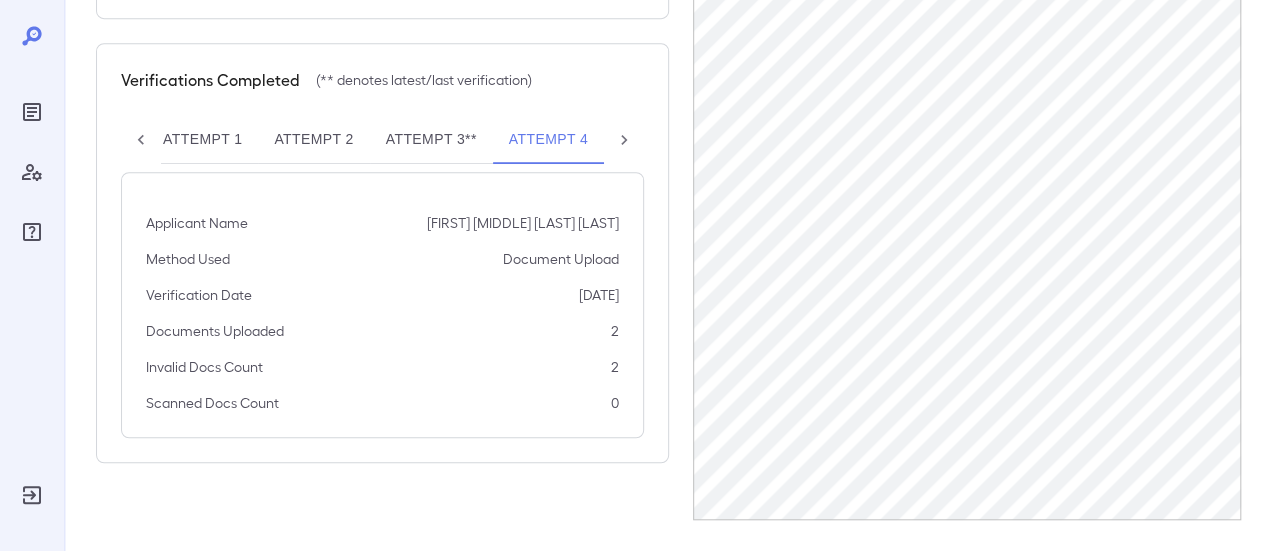 click 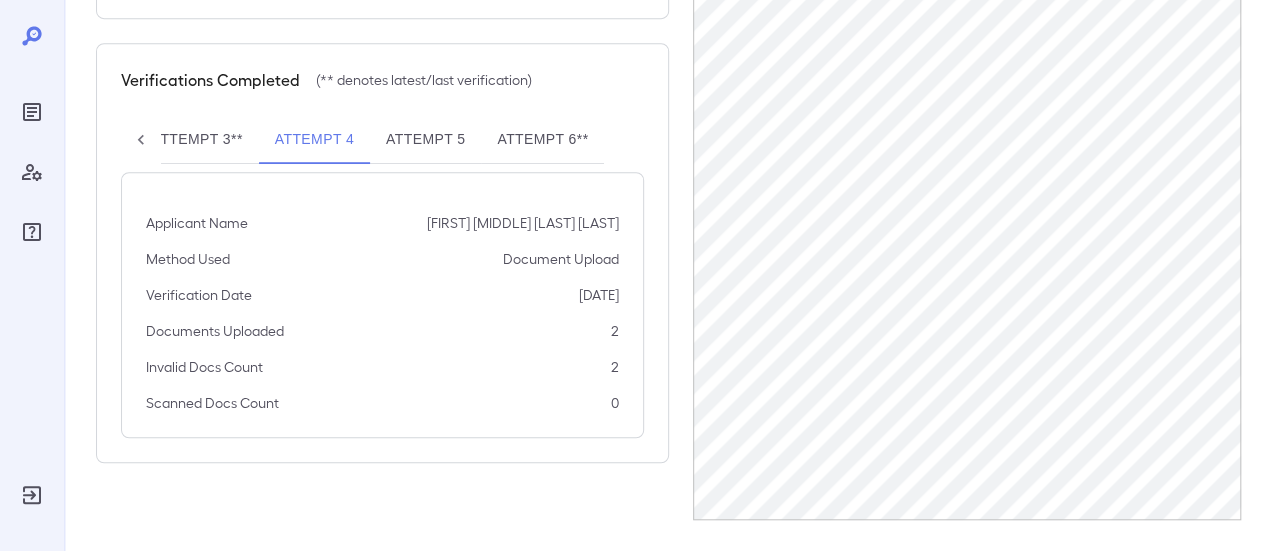 click on "Attempt 5" at bounding box center [425, 140] 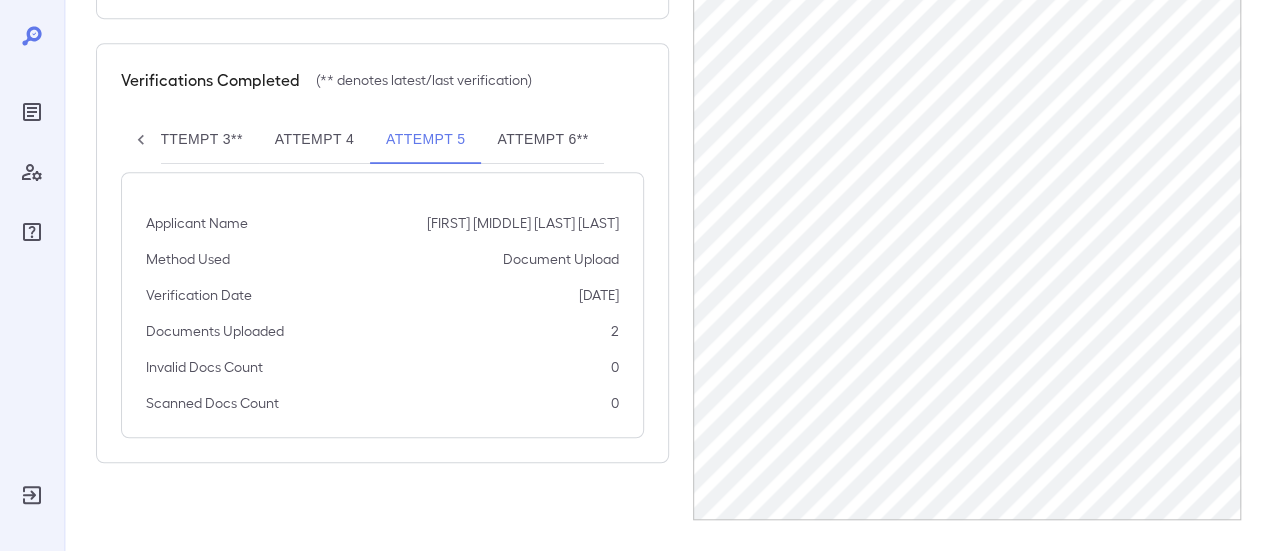 click on "Attempt 6**" at bounding box center [542, 140] 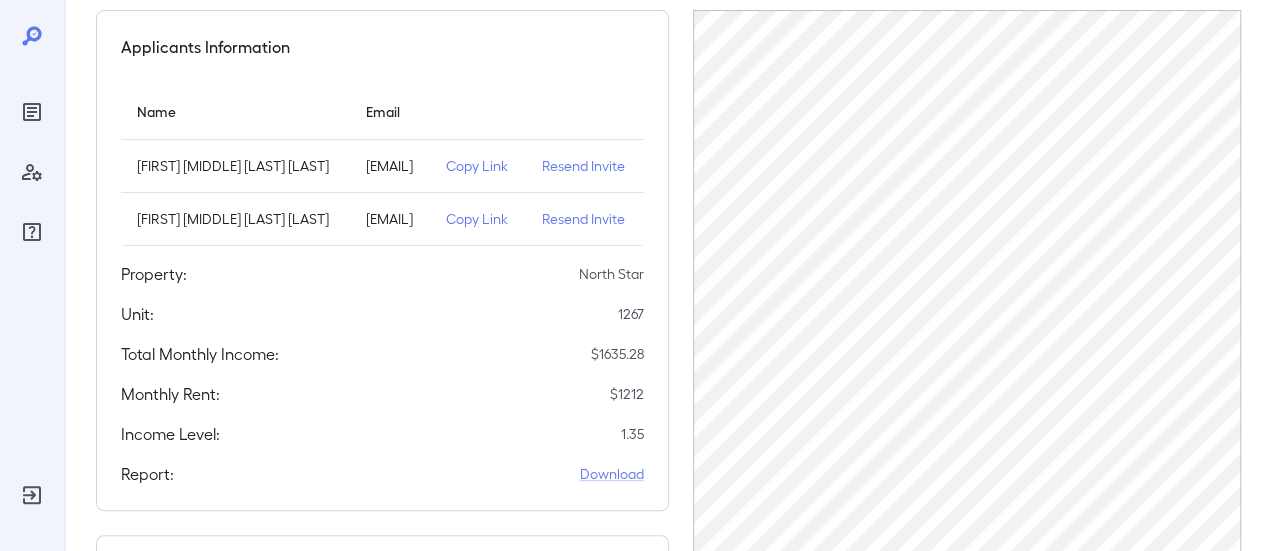 scroll, scrollTop: 0, scrollLeft: 0, axis: both 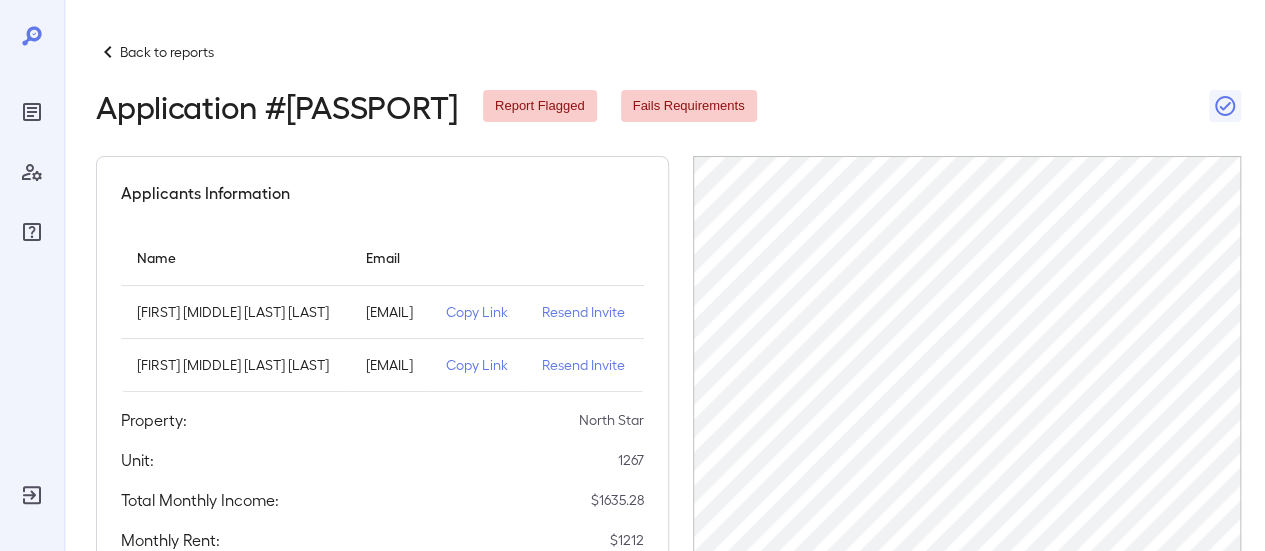 click on "Back to reports" at bounding box center (167, 52) 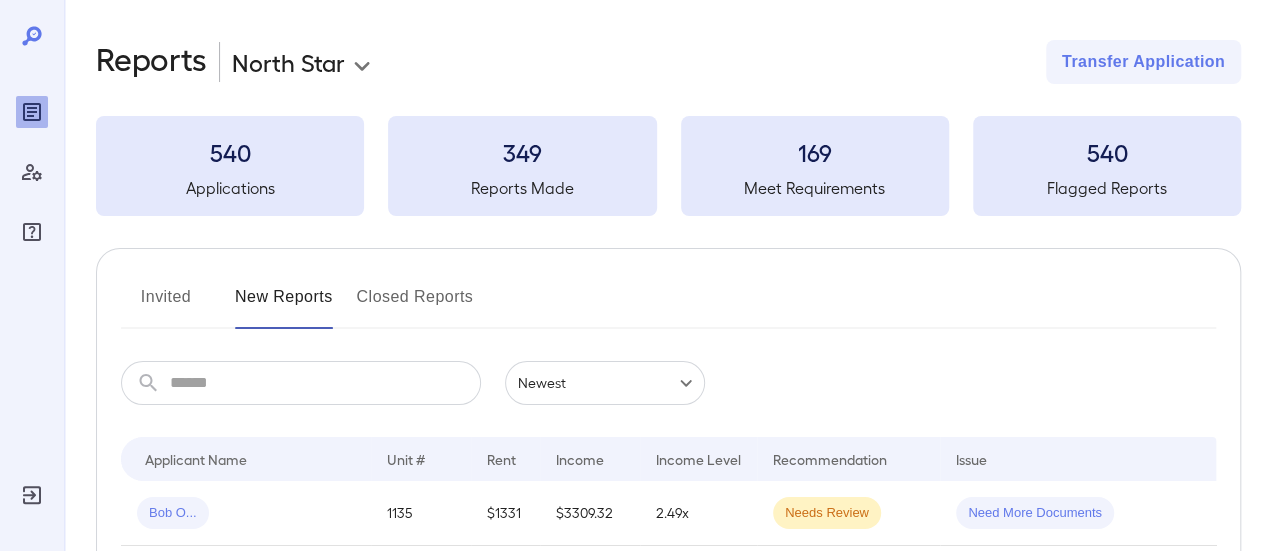scroll, scrollTop: 200, scrollLeft: 0, axis: vertical 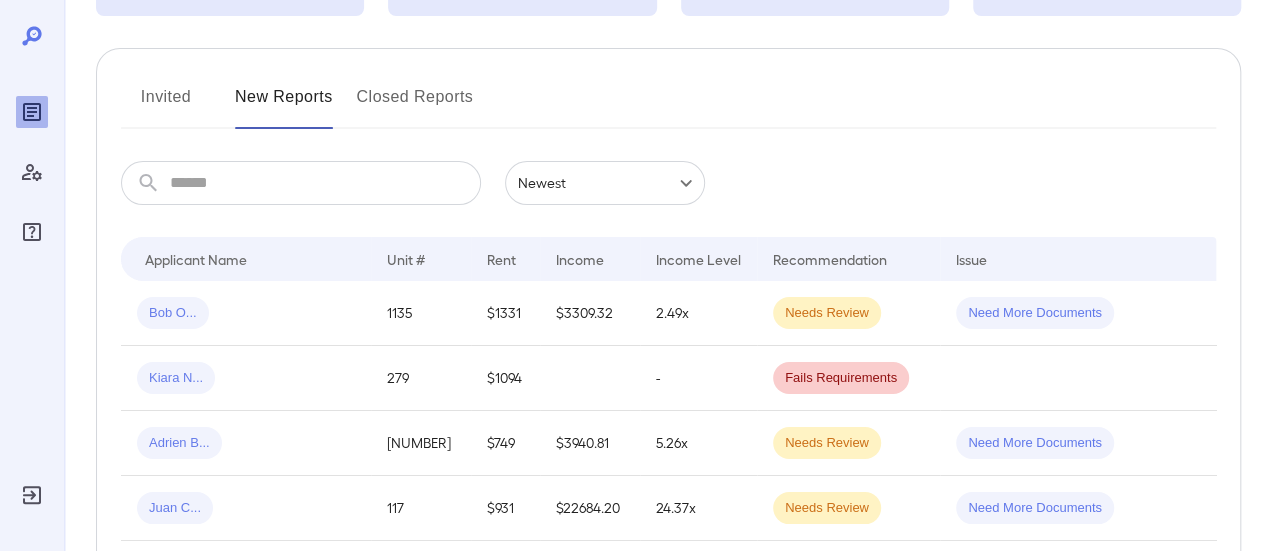 click on "​ ​" at bounding box center (301, 183) 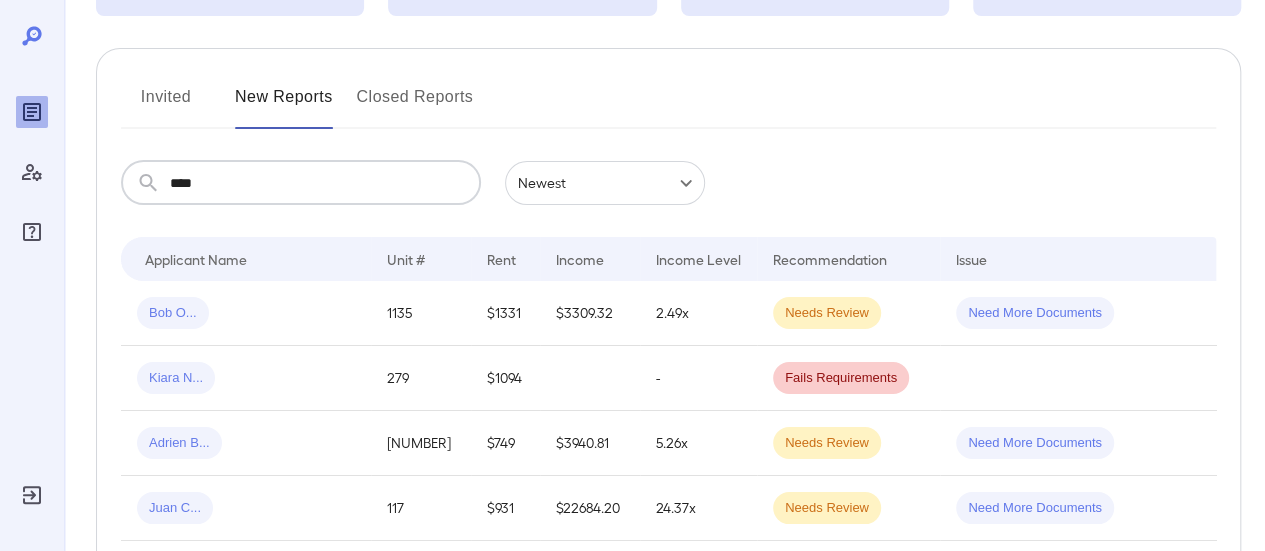 type on "****" 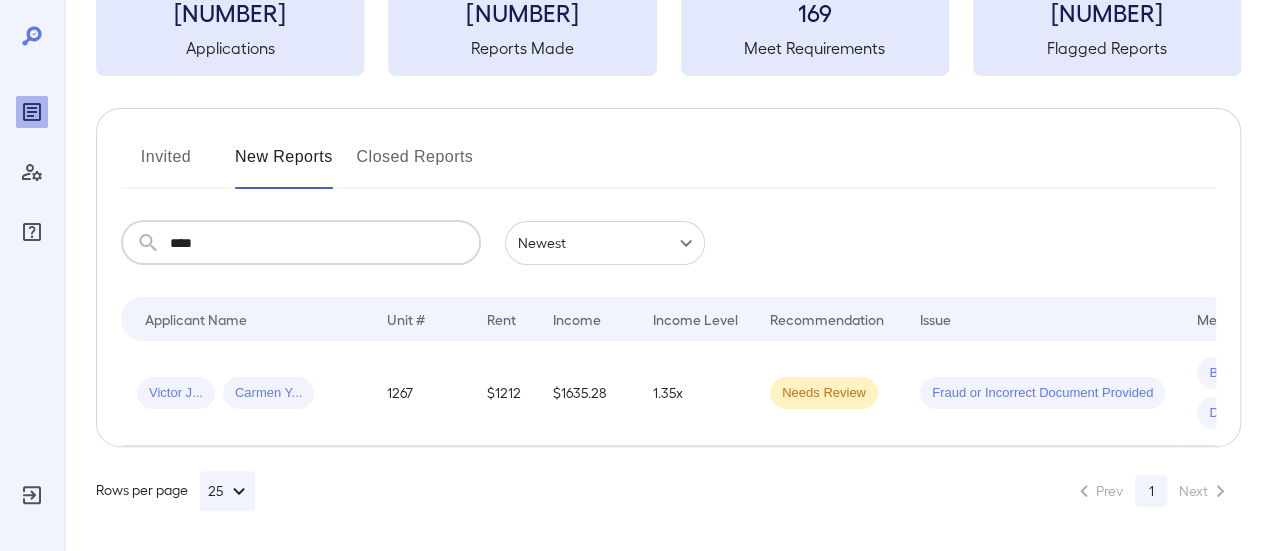 scroll, scrollTop: 154, scrollLeft: 0, axis: vertical 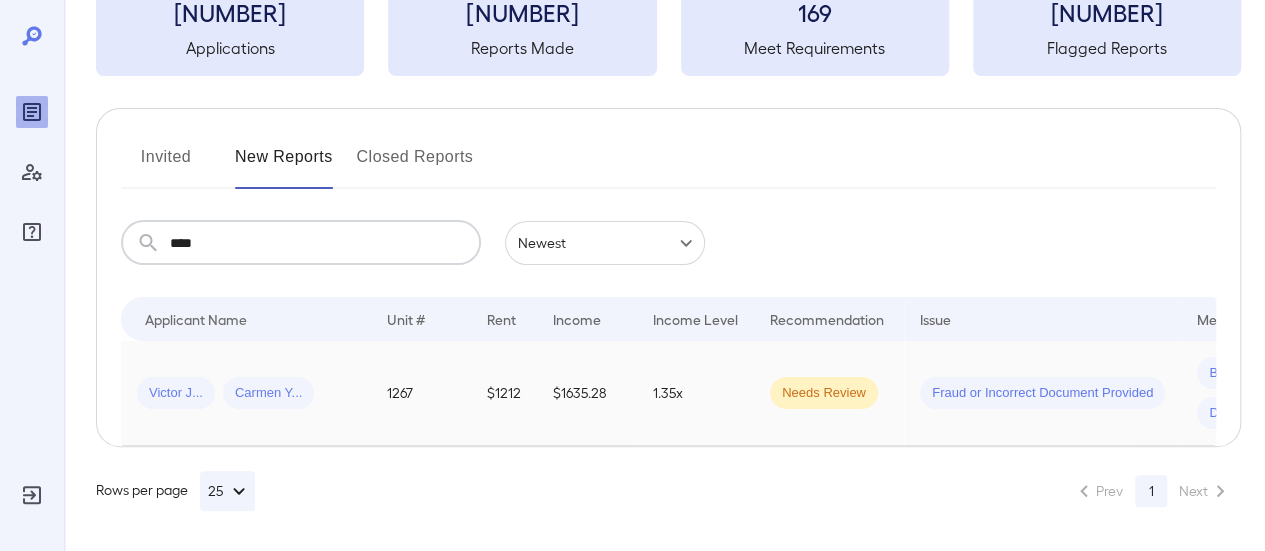 click on "Carmen Y..." at bounding box center (268, 393) 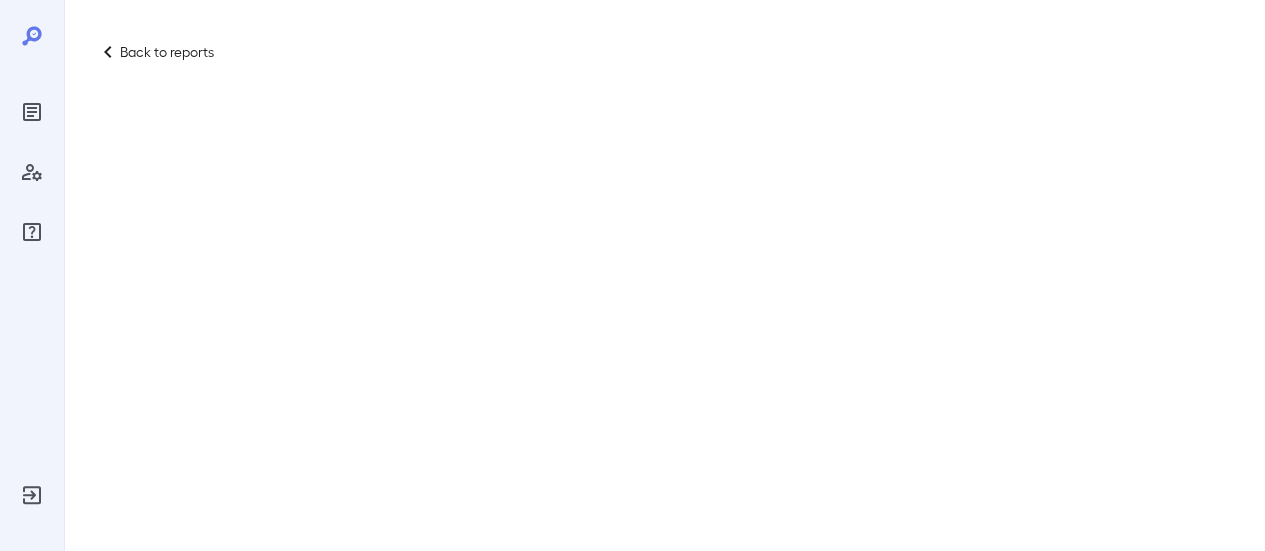 scroll, scrollTop: 0, scrollLeft: 0, axis: both 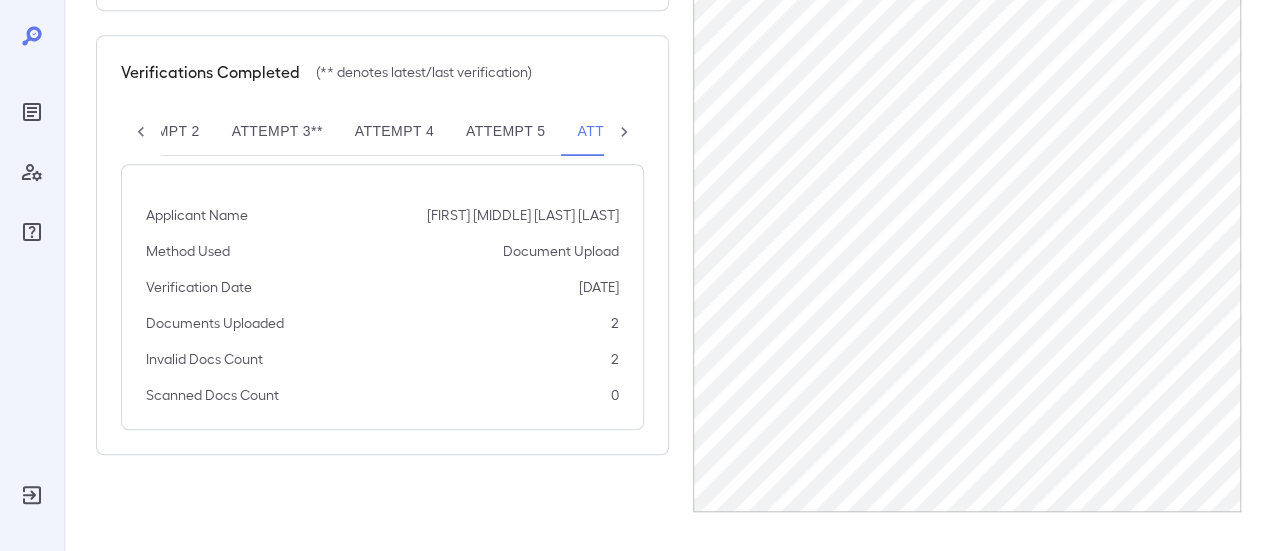 click 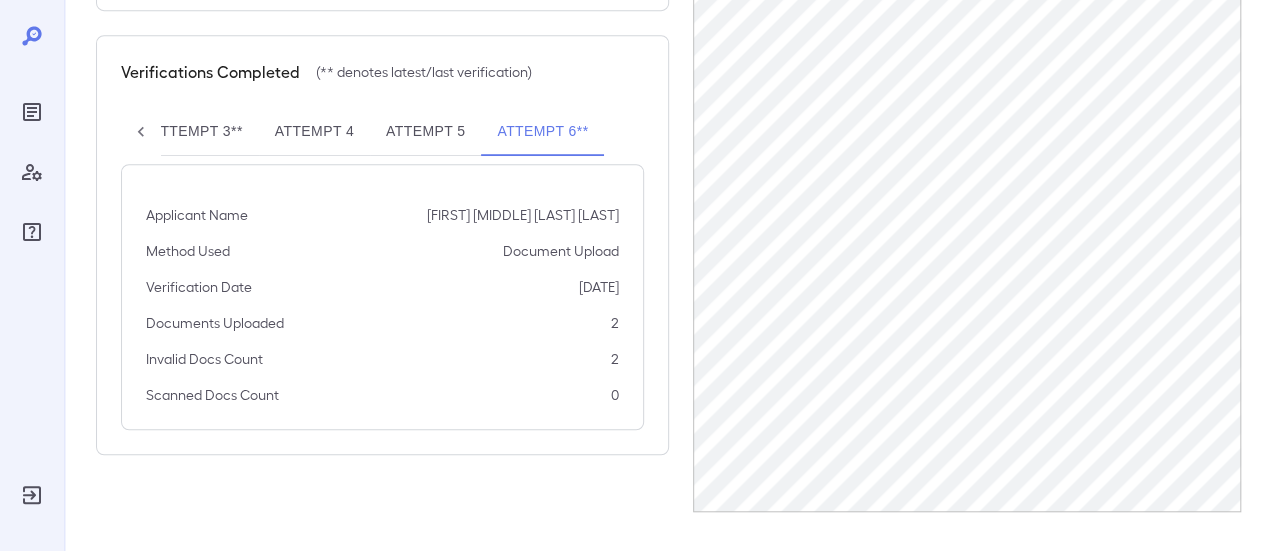 click on "Attempt 6**" at bounding box center [542, 132] 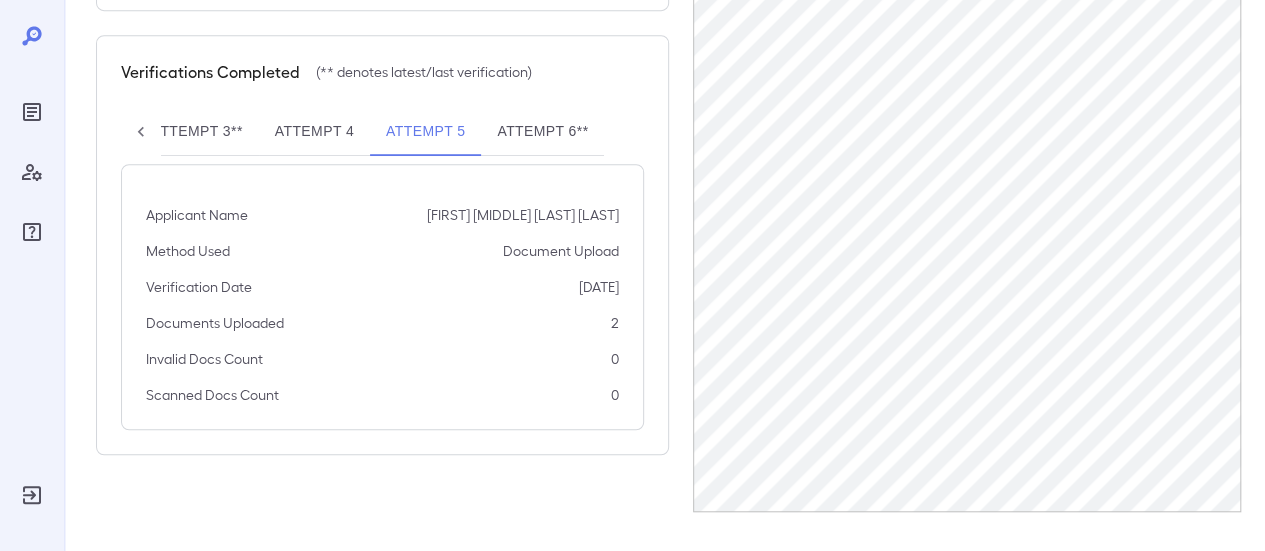 click on "Attempt 4" at bounding box center [314, 132] 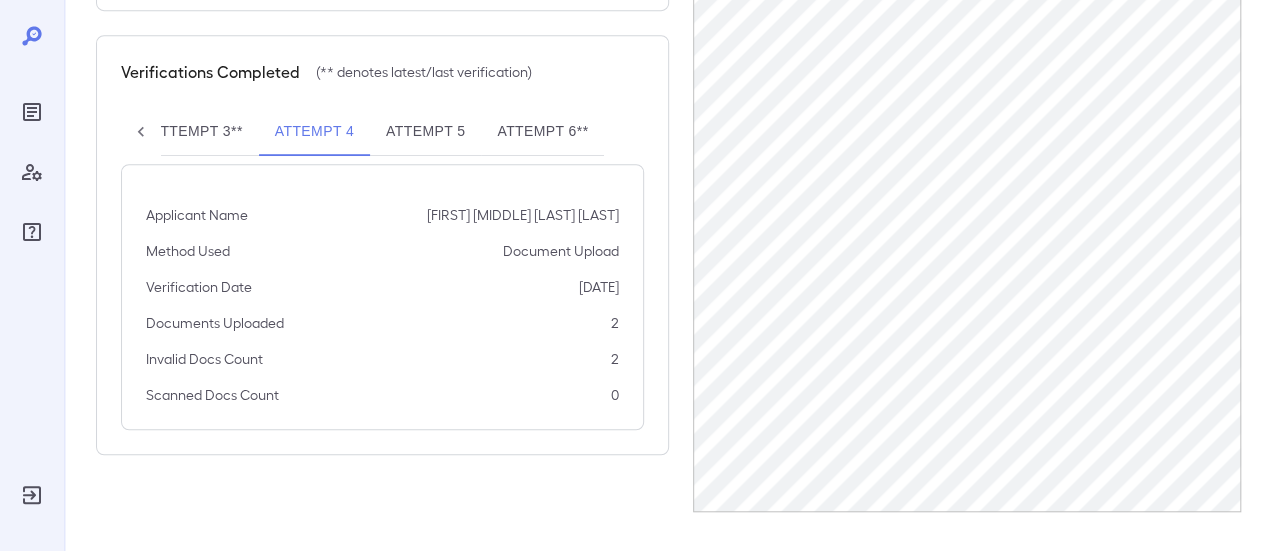click on "Attempt 3**" at bounding box center (197, 132) 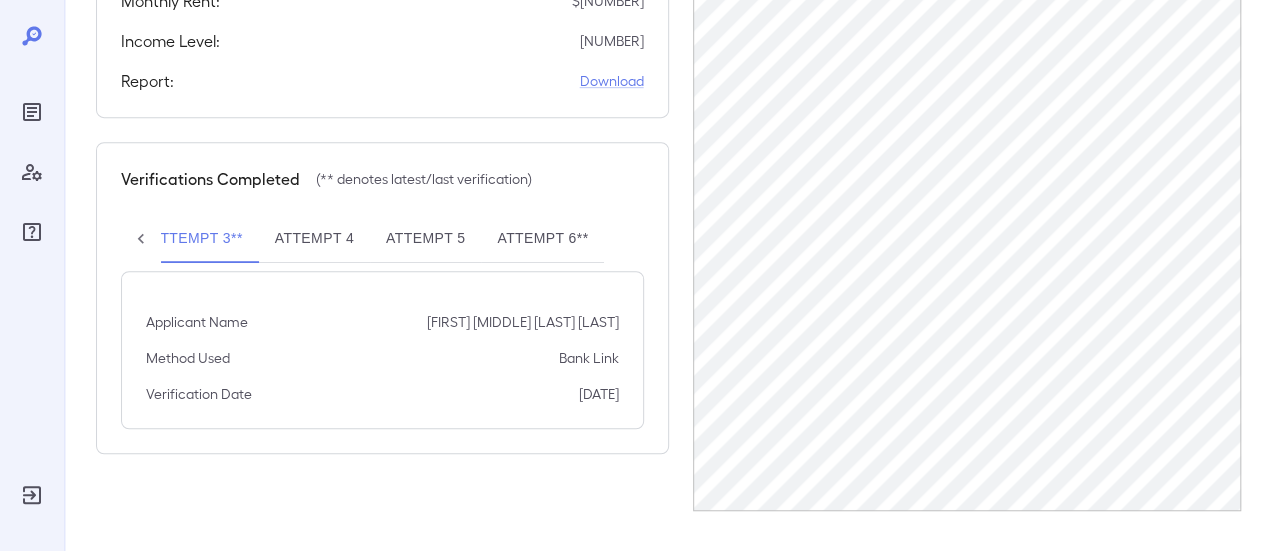 scroll, scrollTop: 538, scrollLeft: 0, axis: vertical 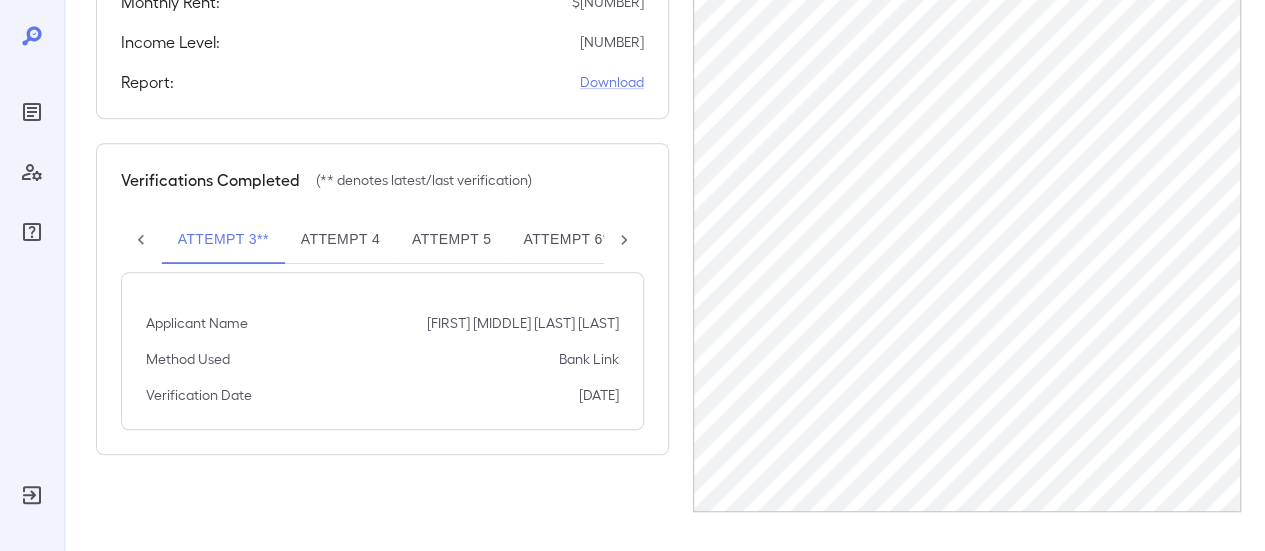 click 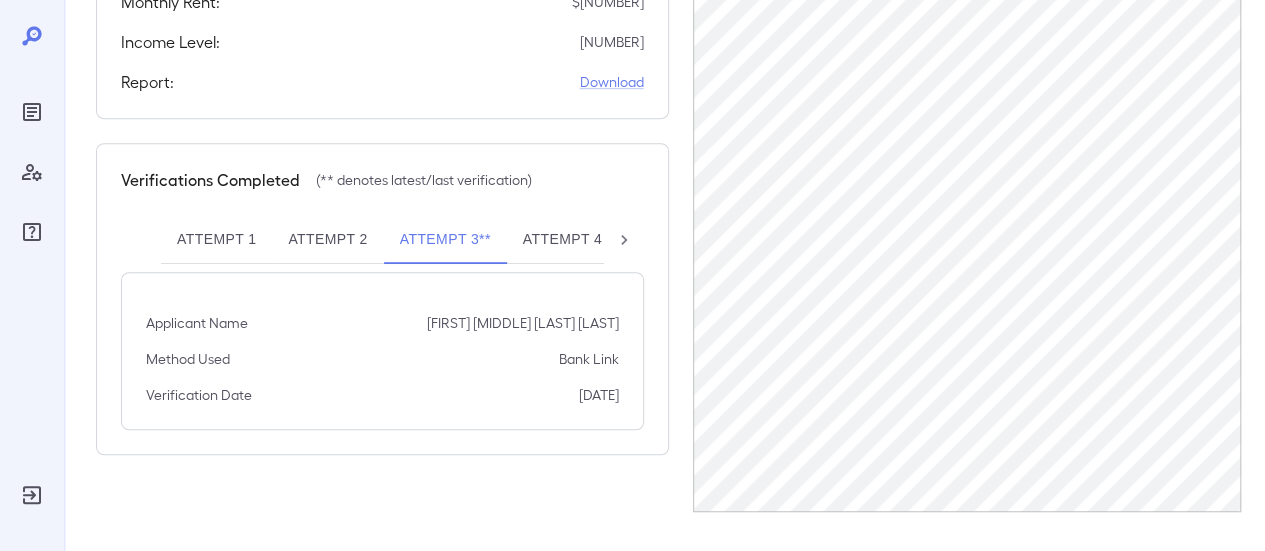 click on "Attempt 2" at bounding box center [327, 240] 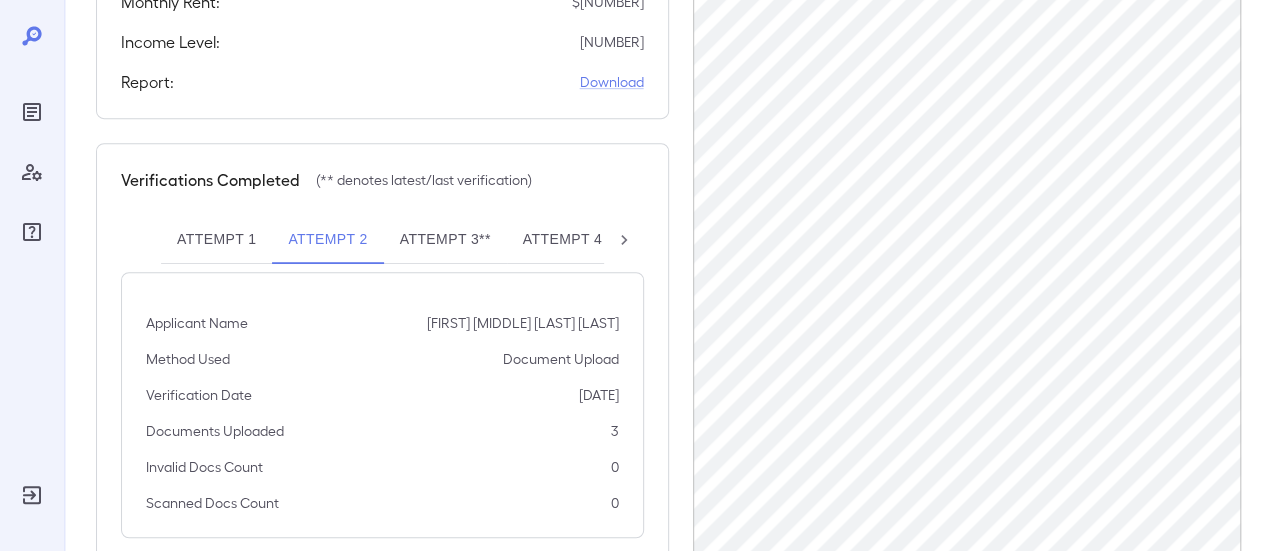 click on "Attempt 1" at bounding box center (216, 240) 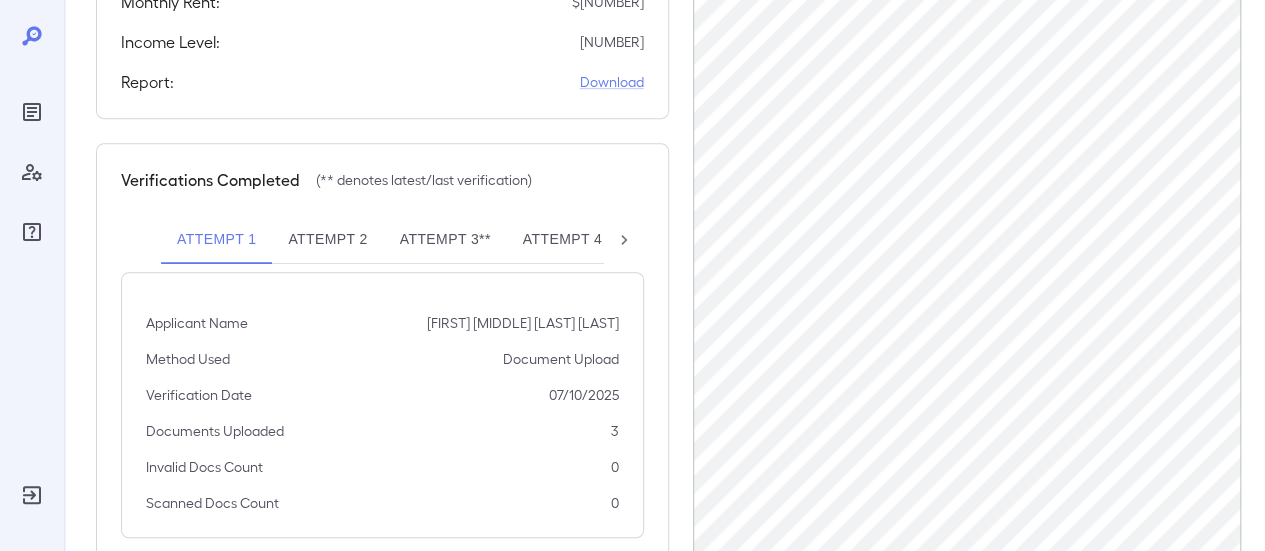 click on "Attempt 2" at bounding box center (327, 240) 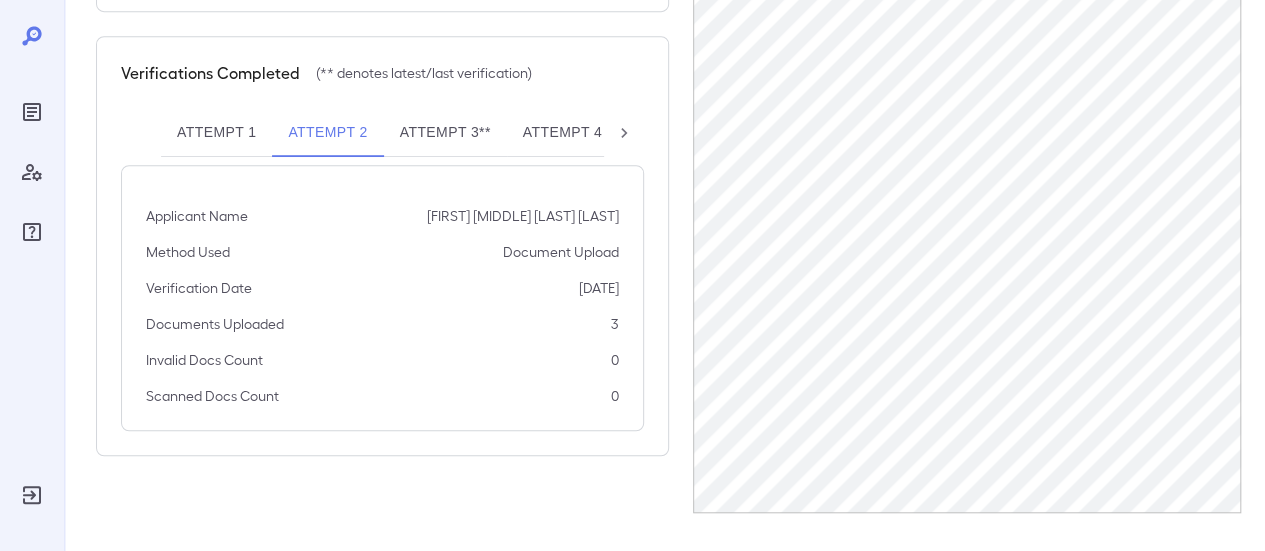 scroll, scrollTop: 646, scrollLeft: 0, axis: vertical 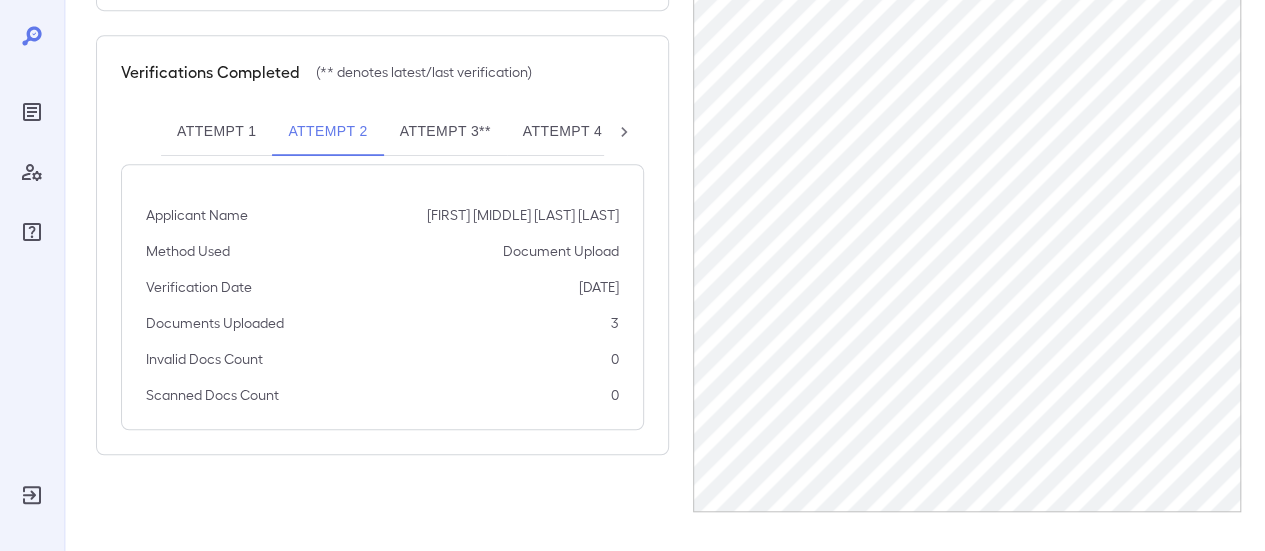 click on "Attempt 3**" at bounding box center [445, 132] 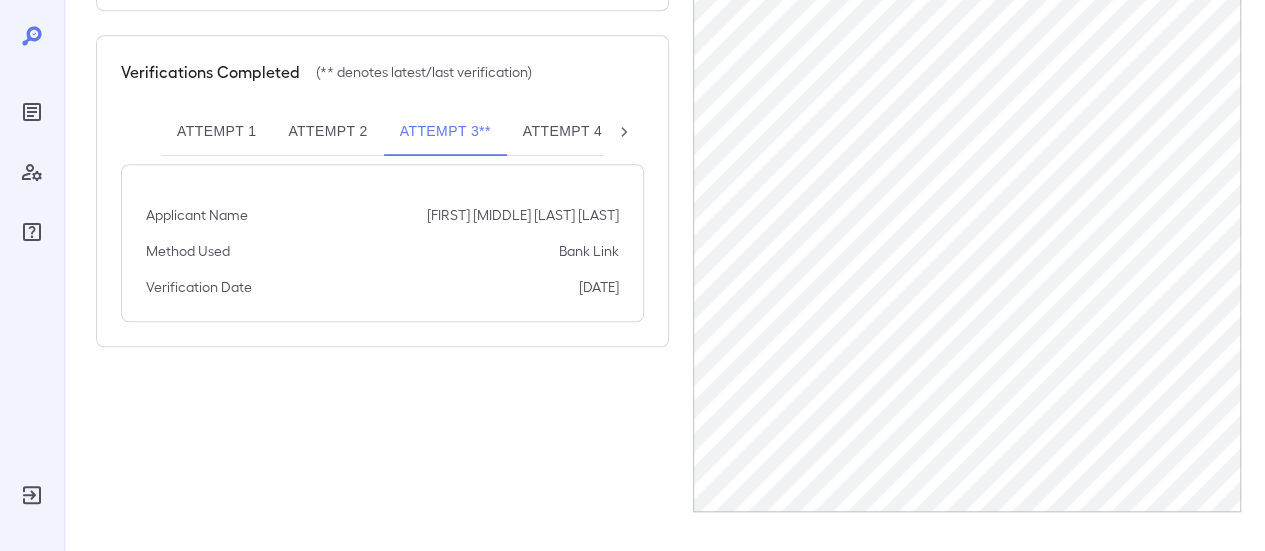 scroll, scrollTop: 538, scrollLeft: 0, axis: vertical 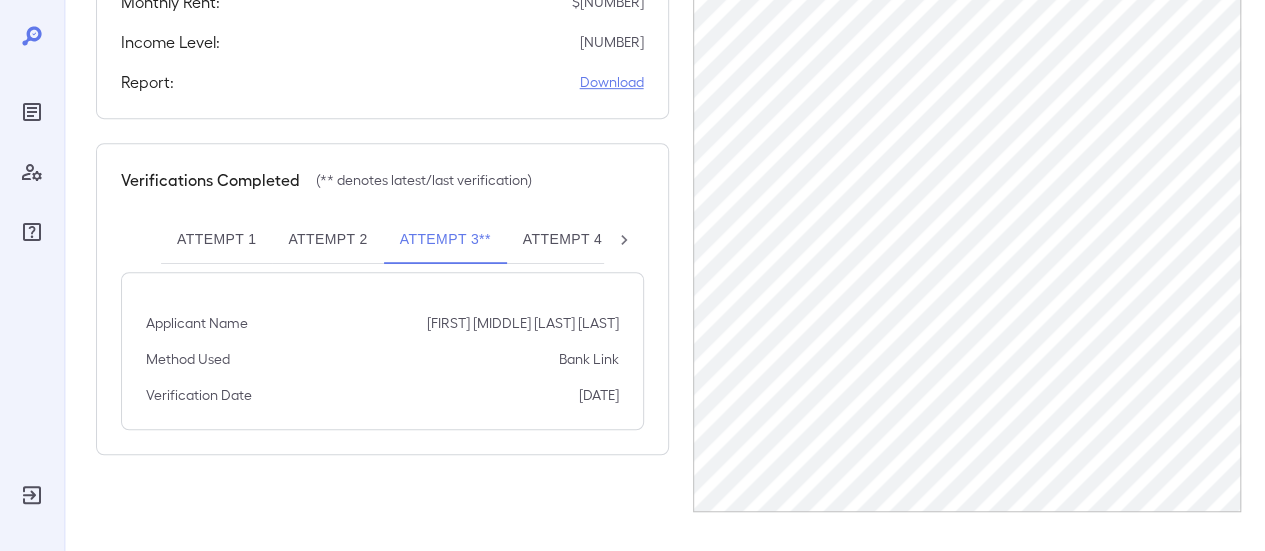 click on "Download" at bounding box center (612, 82) 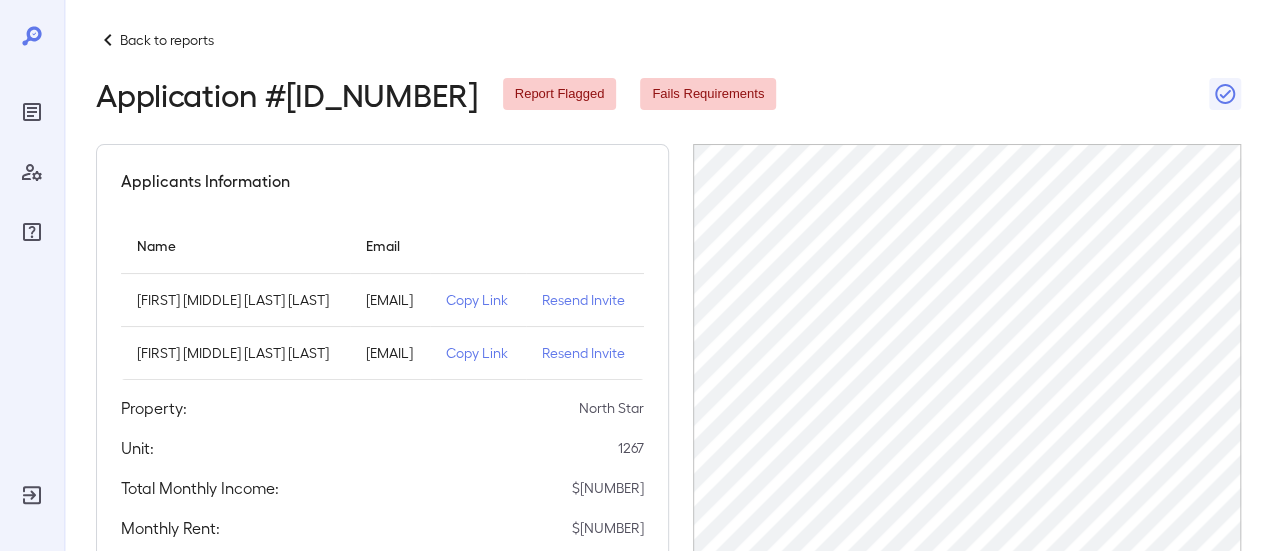 scroll, scrollTop: 0, scrollLeft: 0, axis: both 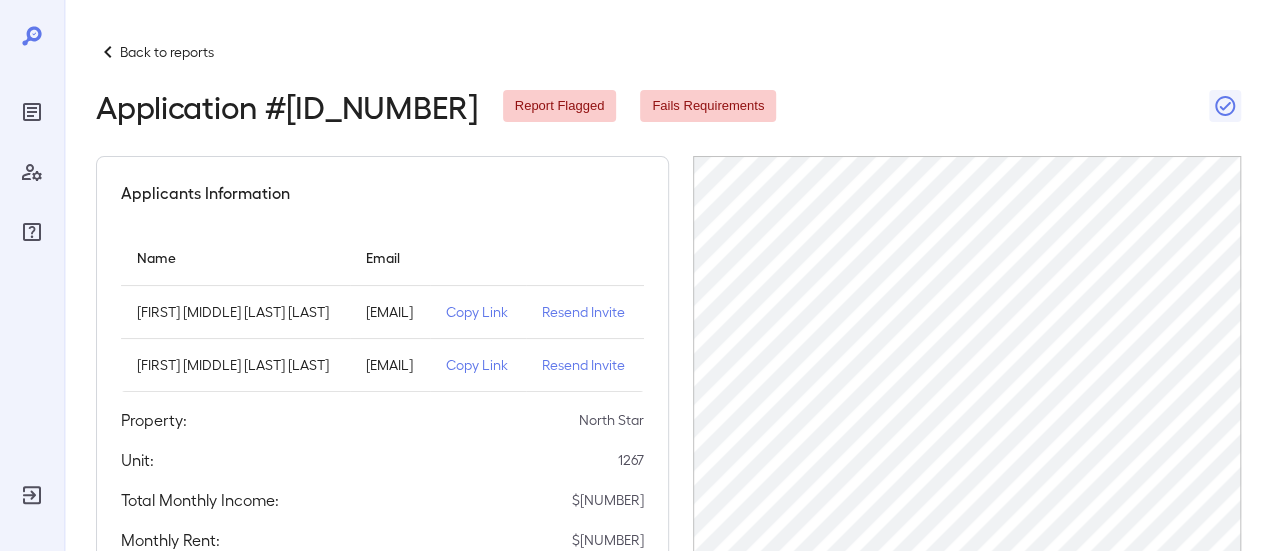 click on "Back to reports" at bounding box center (167, 52) 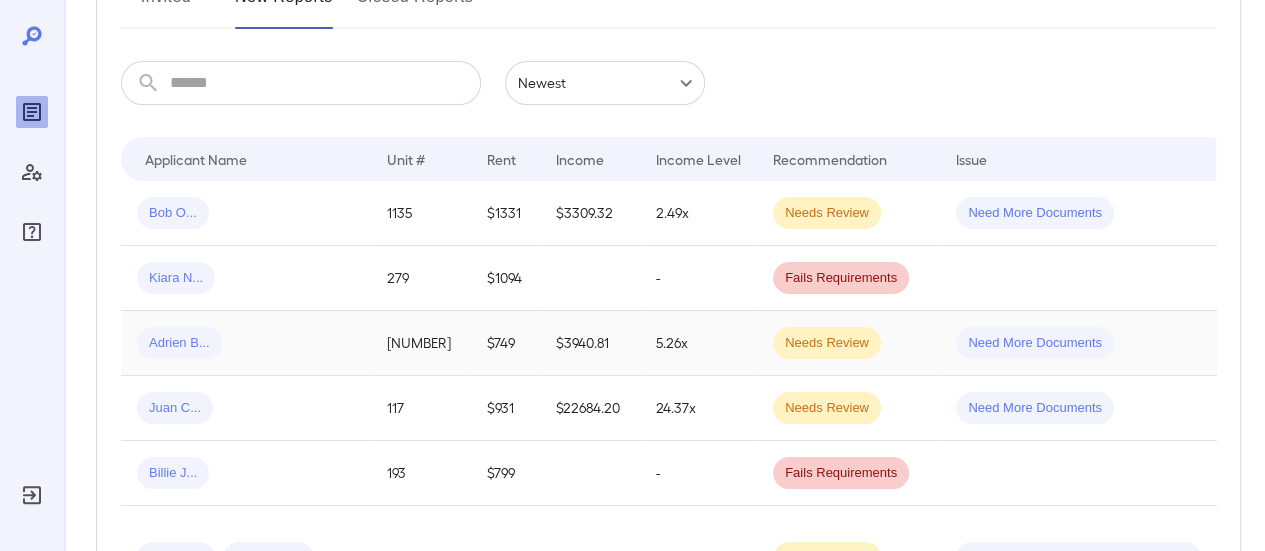 scroll, scrollTop: 400, scrollLeft: 0, axis: vertical 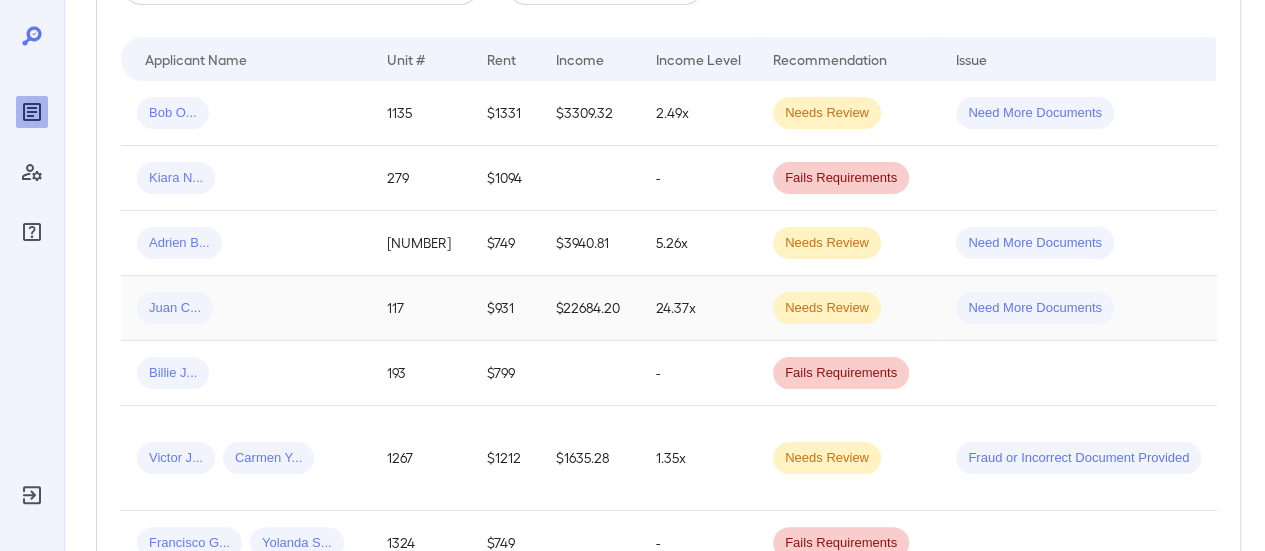 click on "Juan C..." at bounding box center [246, 308] 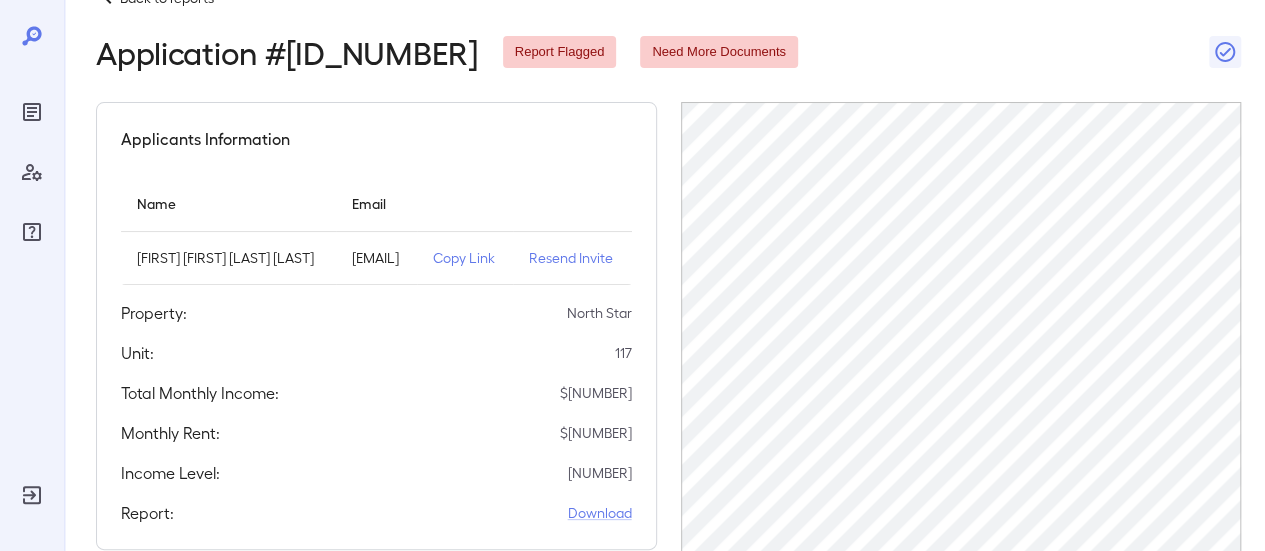 scroll, scrollTop: 0, scrollLeft: 0, axis: both 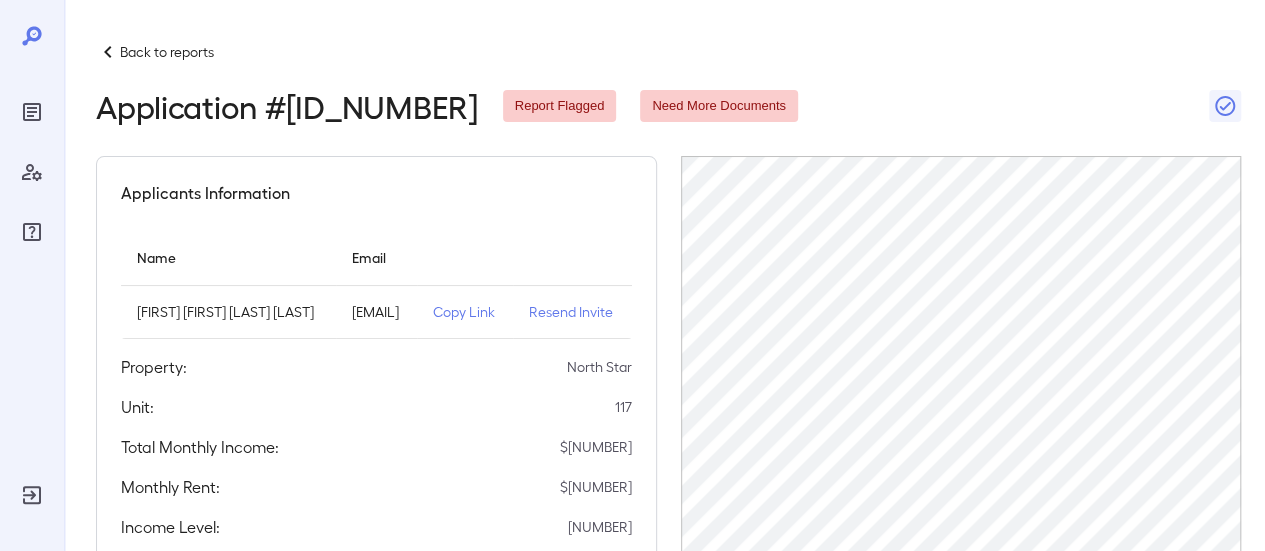 click on "Back to reports" at bounding box center [167, 52] 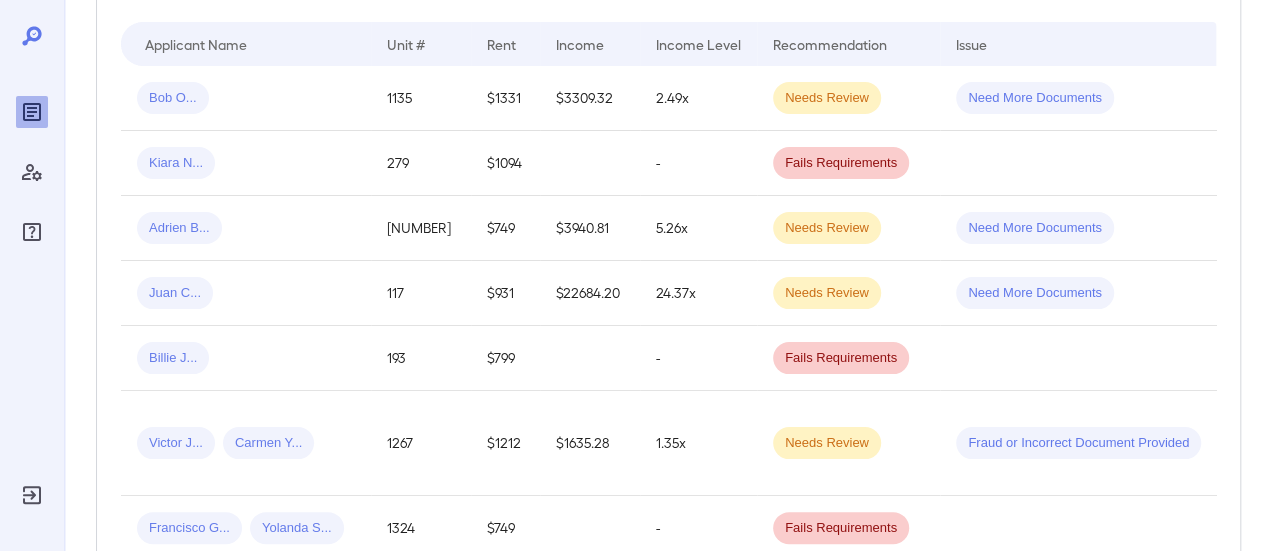 scroll, scrollTop: 500, scrollLeft: 0, axis: vertical 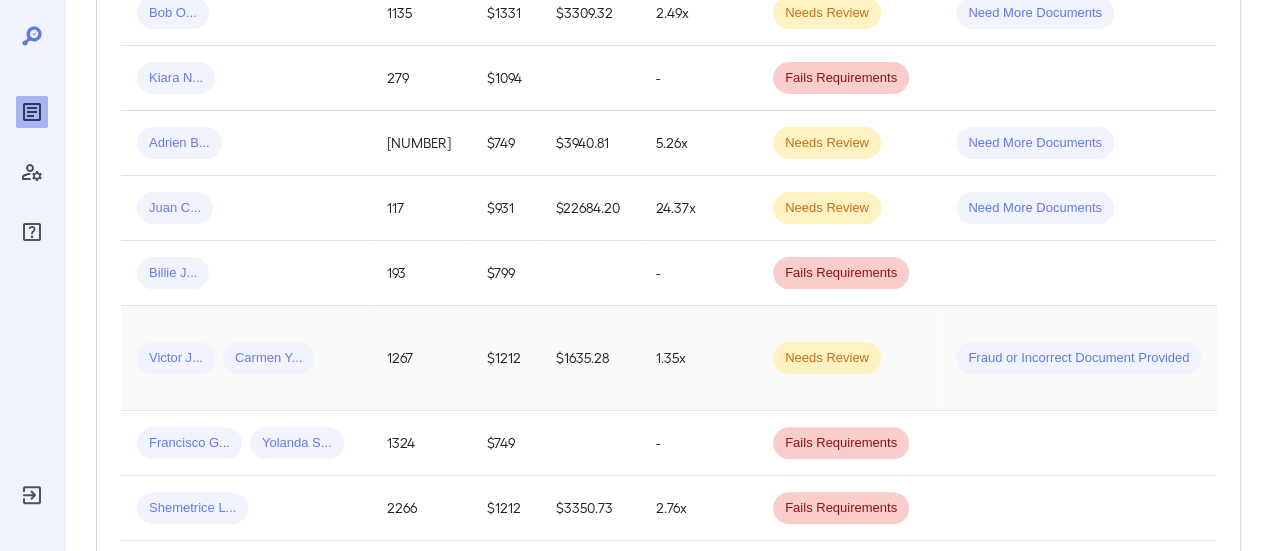 click on "1267" at bounding box center [421, 358] 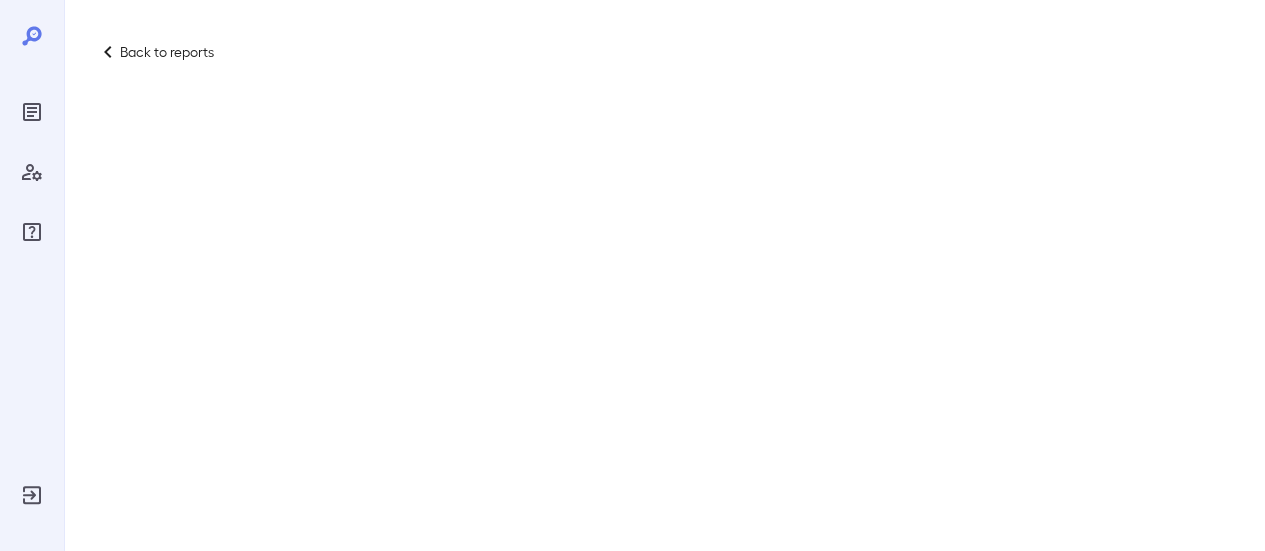 scroll, scrollTop: 0, scrollLeft: 0, axis: both 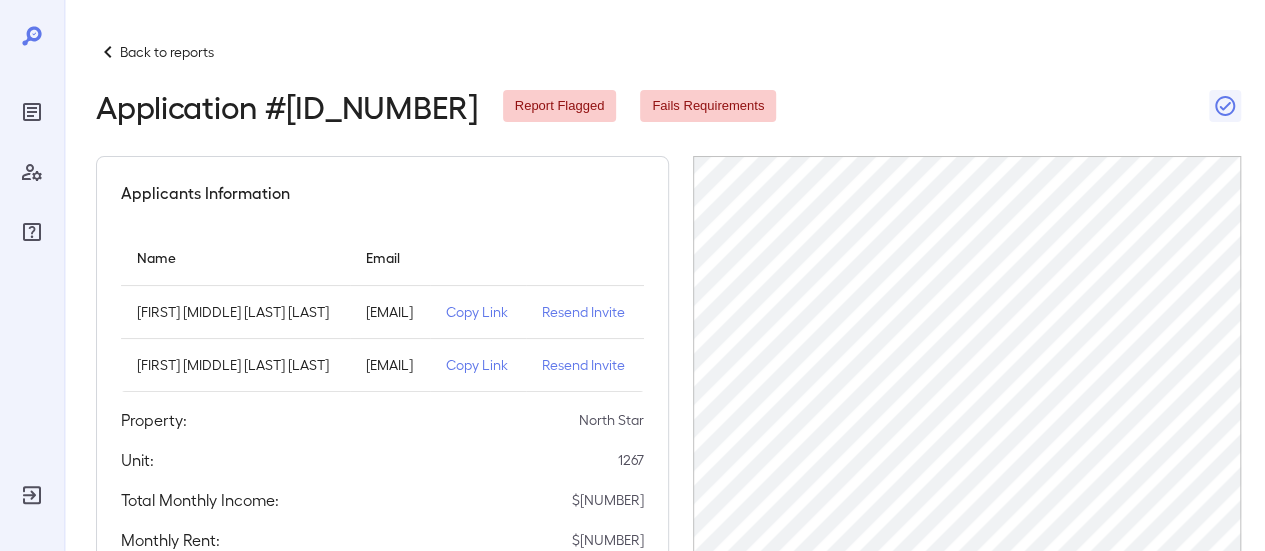 click on "Back to reports" at bounding box center (167, 52) 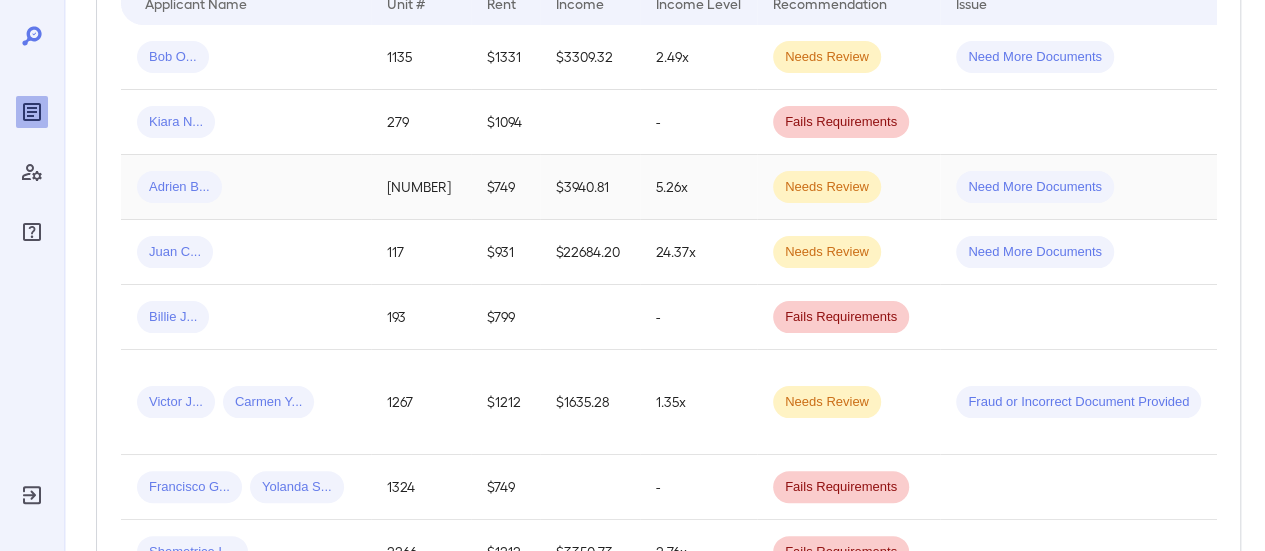 scroll, scrollTop: 500, scrollLeft: 0, axis: vertical 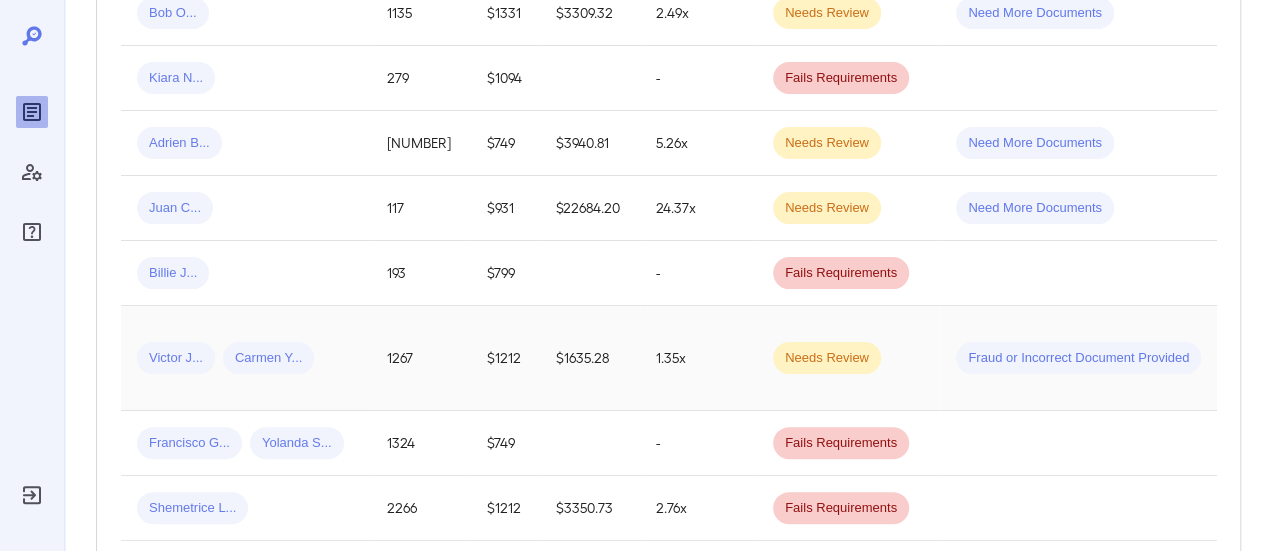 click on "Victor J... Carmen Y..." at bounding box center [246, 358] 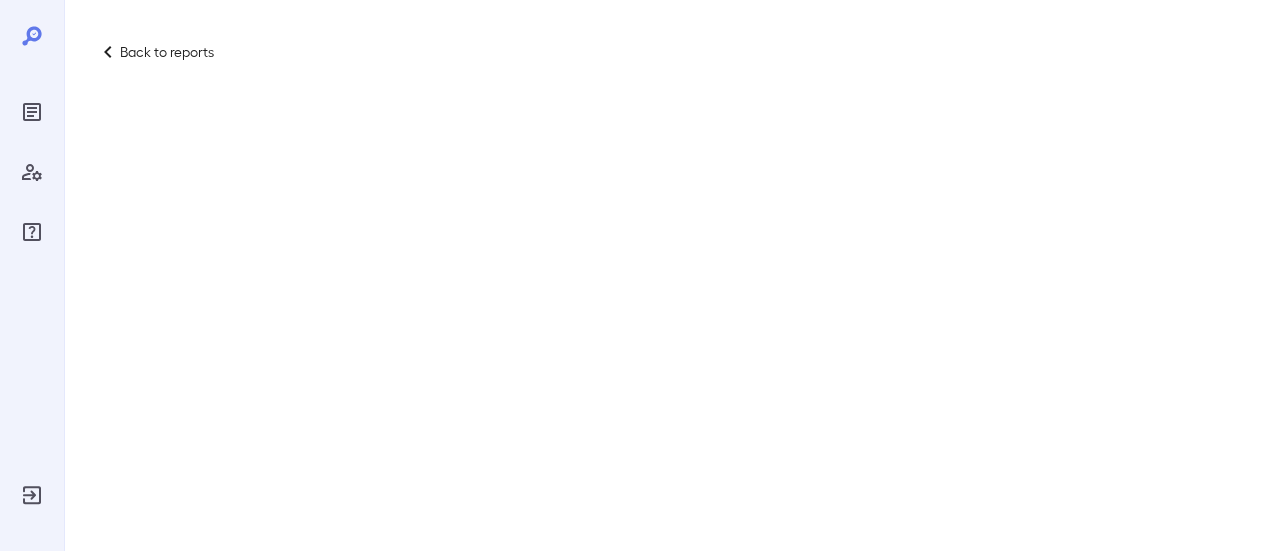 scroll, scrollTop: 0, scrollLeft: 0, axis: both 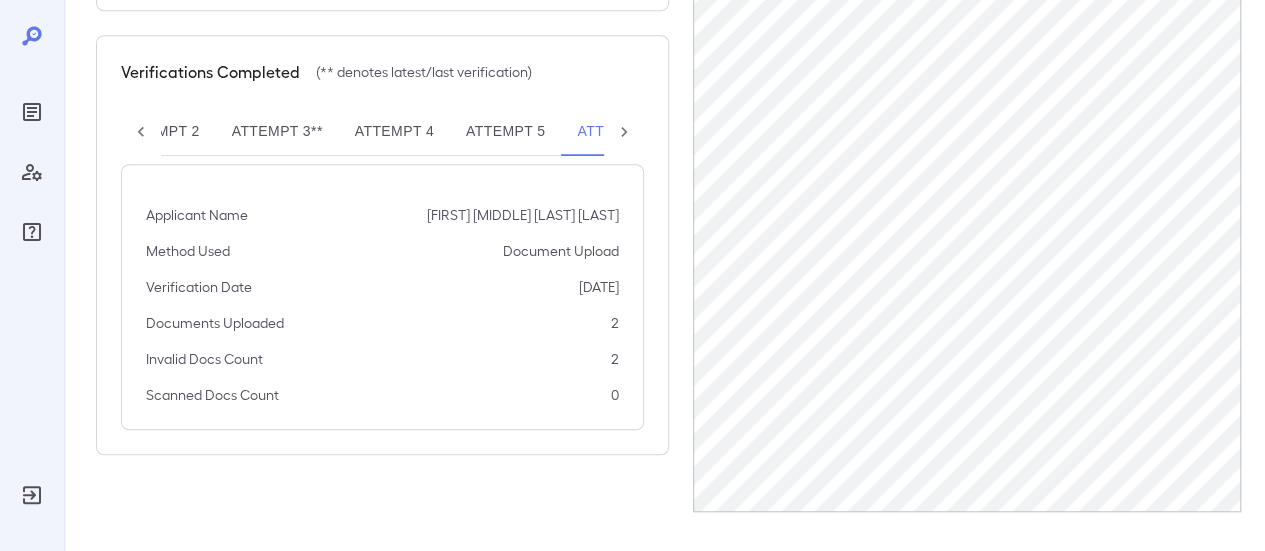 click on "Attempt 3**" at bounding box center [277, 132] 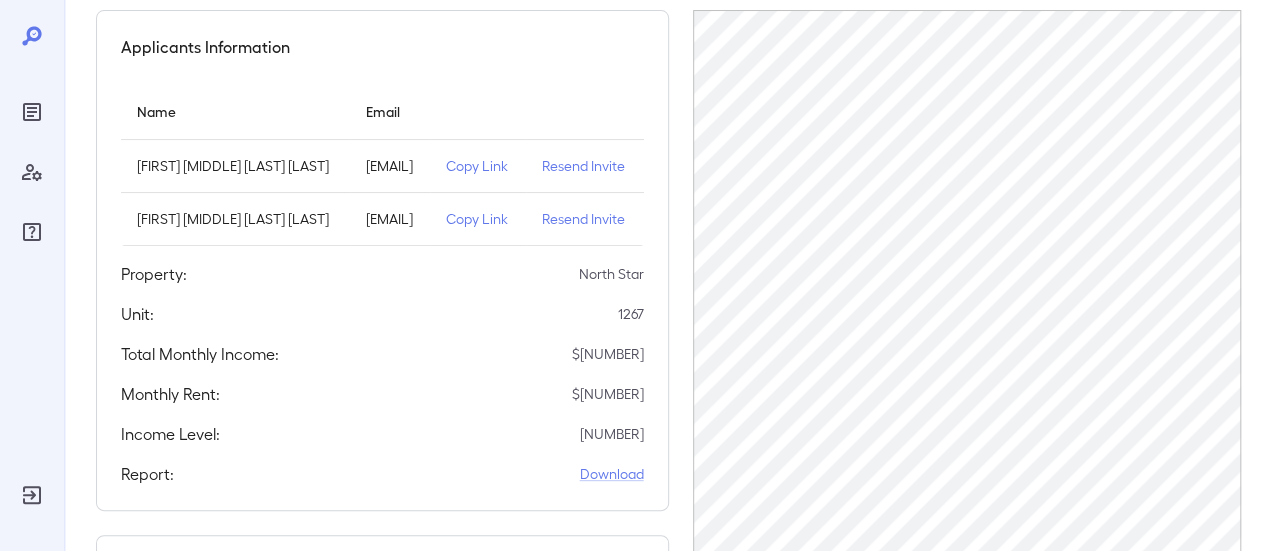 scroll, scrollTop: 138, scrollLeft: 0, axis: vertical 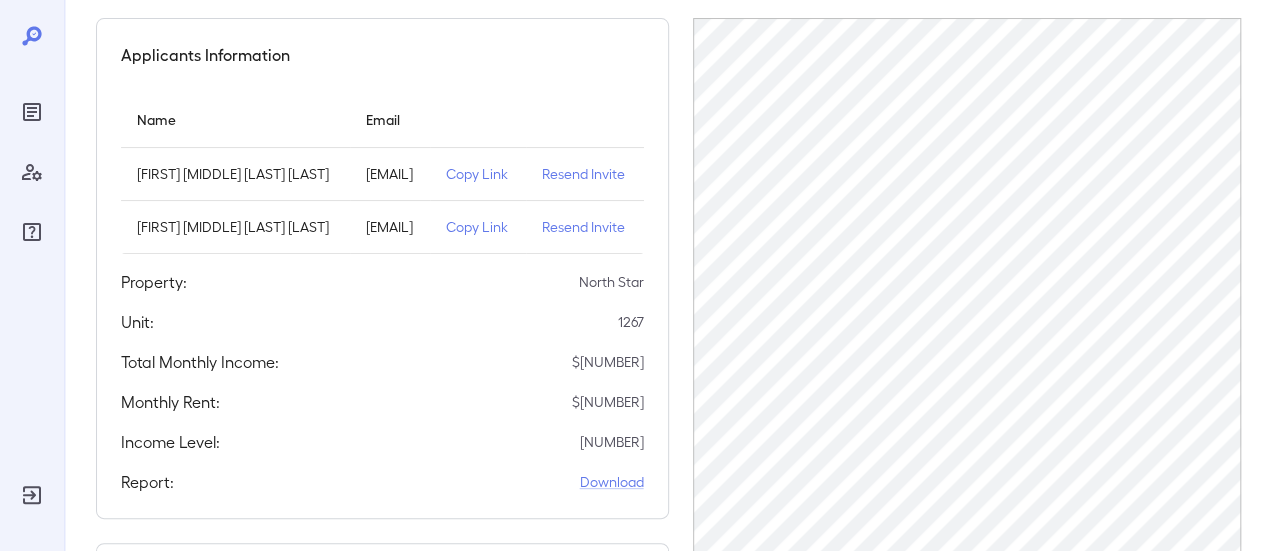 click on "Copy Link" at bounding box center [478, 174] 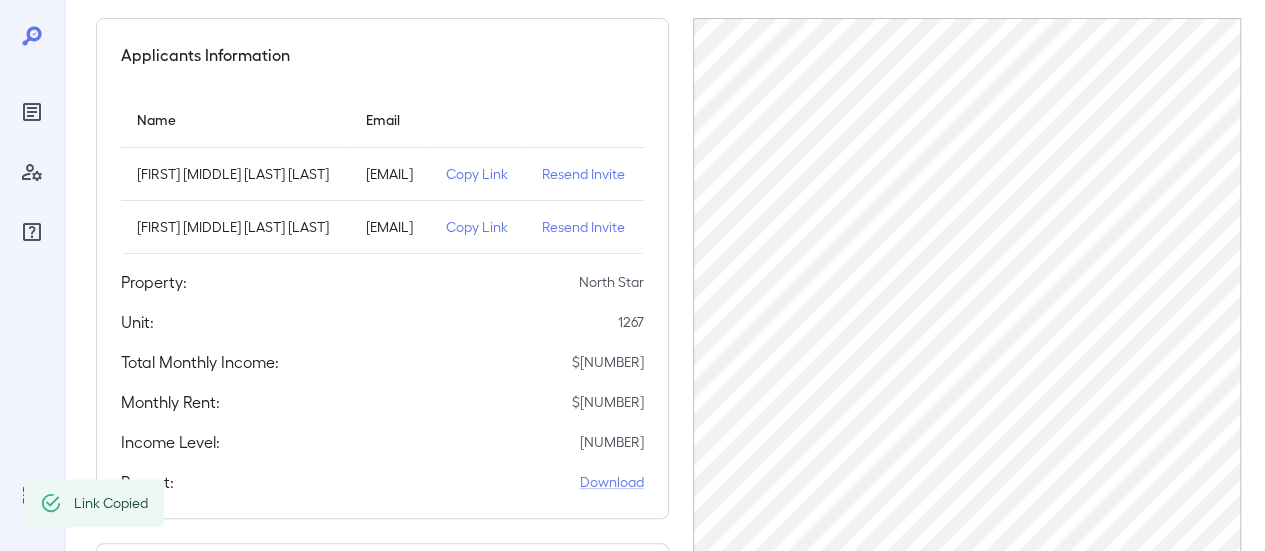 scroll, scrollTop: 0, scrollLeft: 0, axis: both 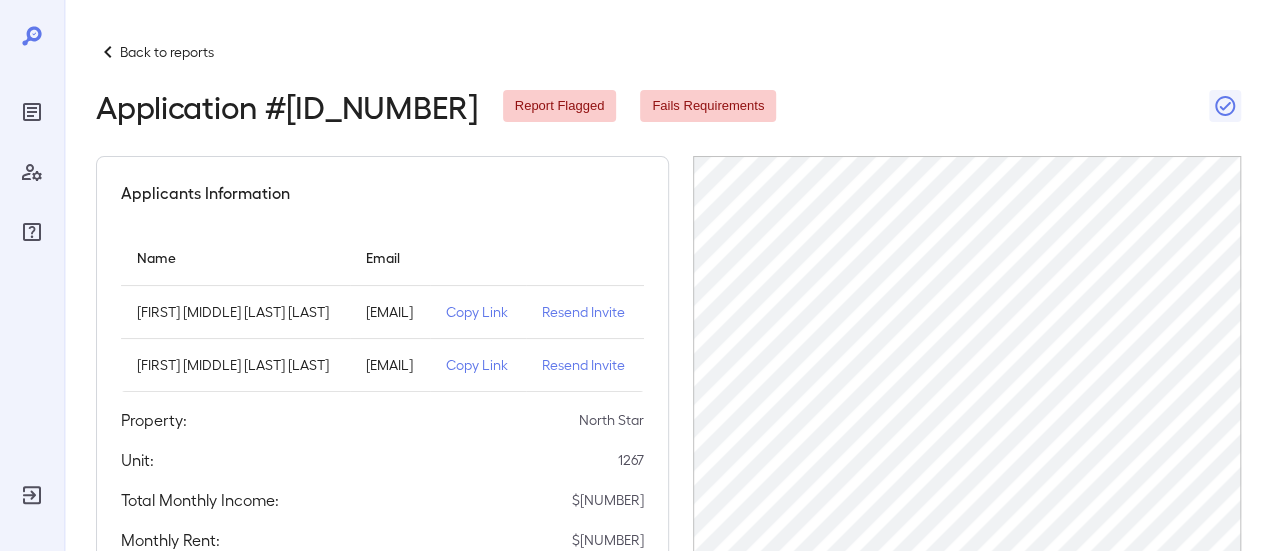 click on "Back to reports" at bounding box center (668, 52) 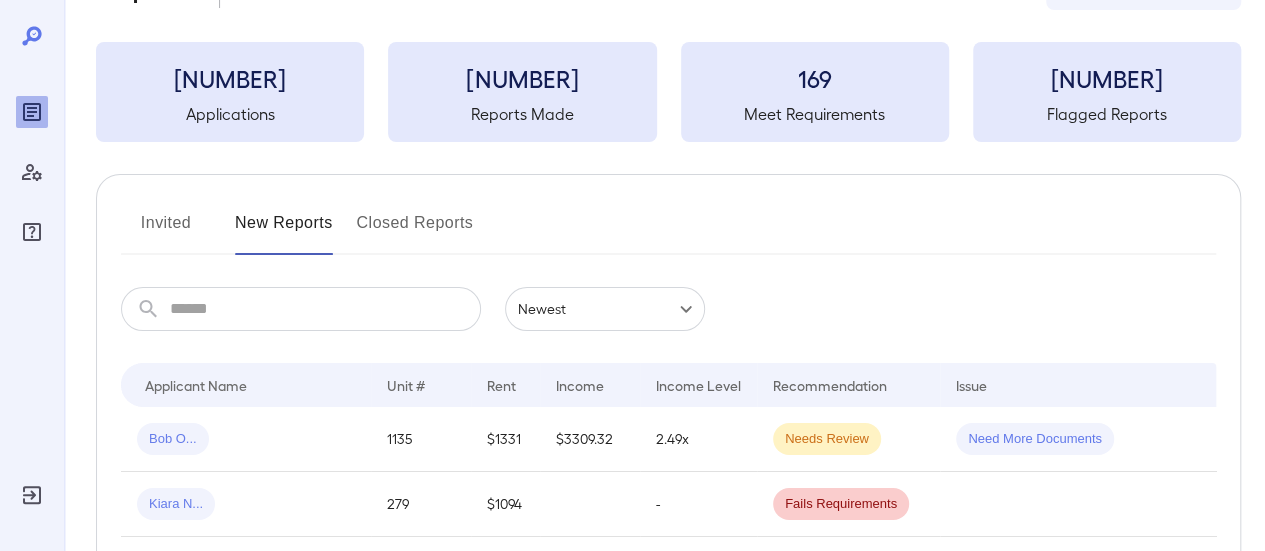 scroll, scrollTop: 300, scrollLeft: 0, axis: vertical 